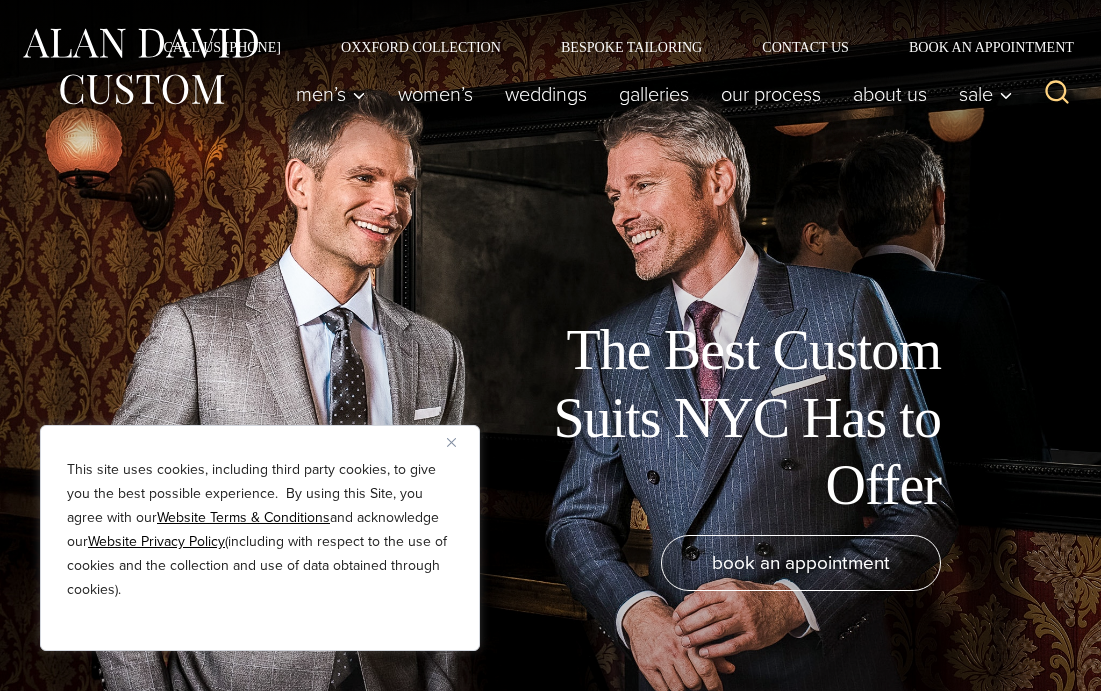 scroll, scrollTop: 396, scrollLeft: 0, axis: vertical 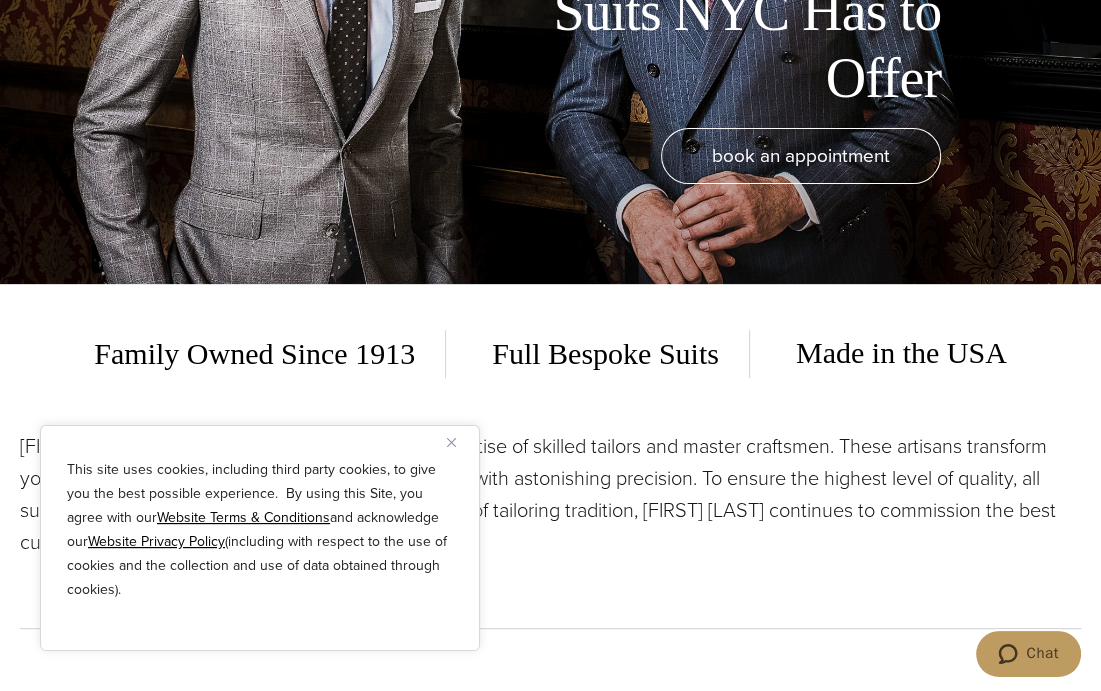 click at bounding box center [459, 442] 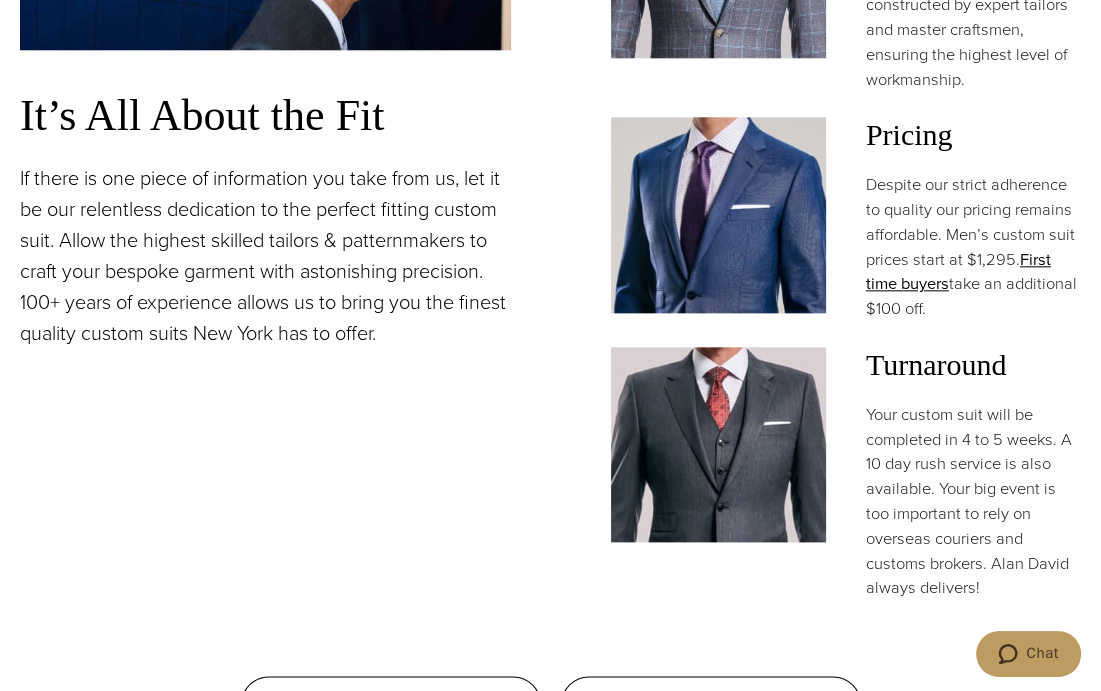 scroll, scrollTop: 1586, scrollLeft: 0, axis: vertical 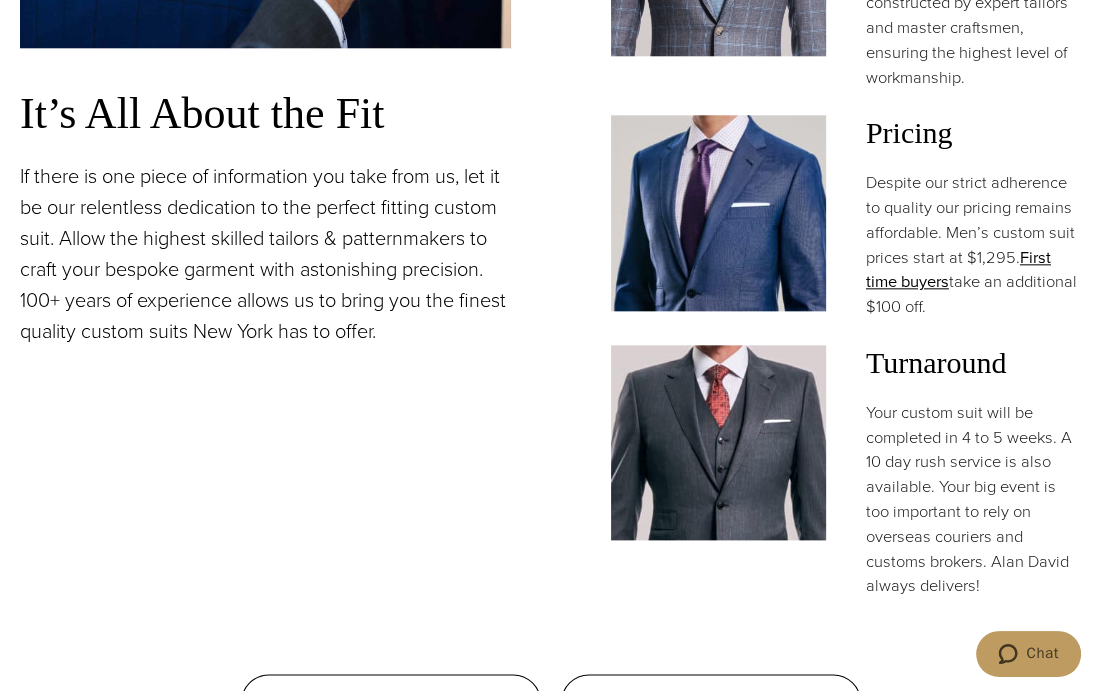 click on "Despite our strict adherence to quality our pricing remains affordable. Men’s custom suit prices start at $1,295.  First time buyers  take an additional $100 off." at bounding box center (973, 245) 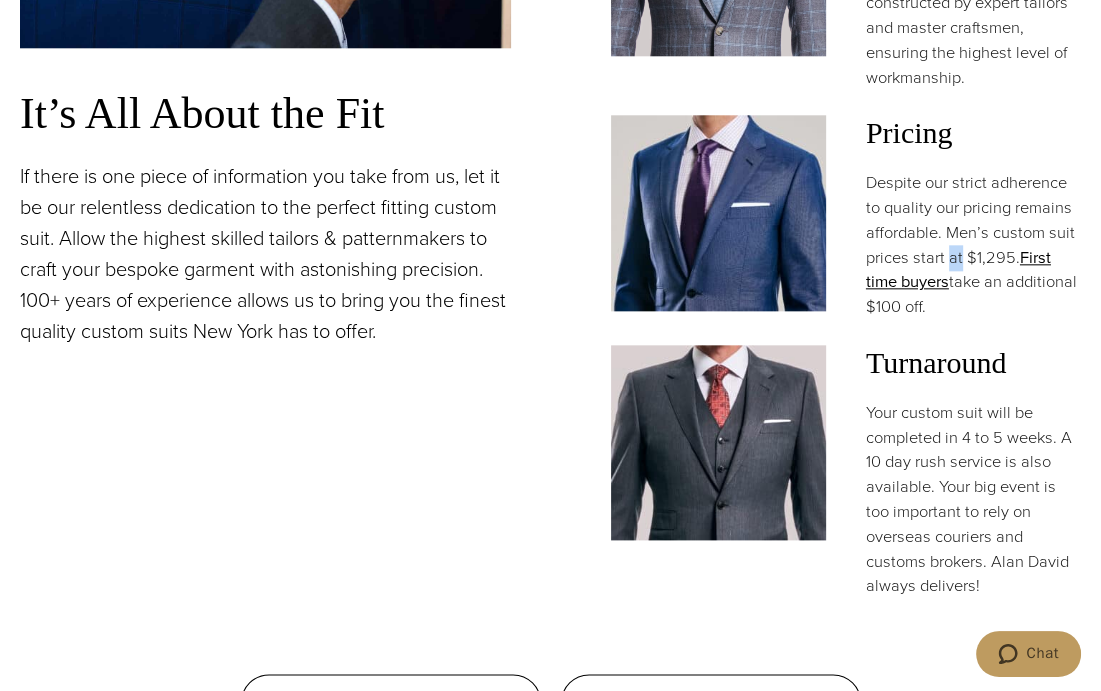 click on "Despite our strict adherence to quality our pricing remains affordable. Men’s custom suit prices start at $1,295.  First time buyers  take an additional $100 off." at bounding box center [973, 245] 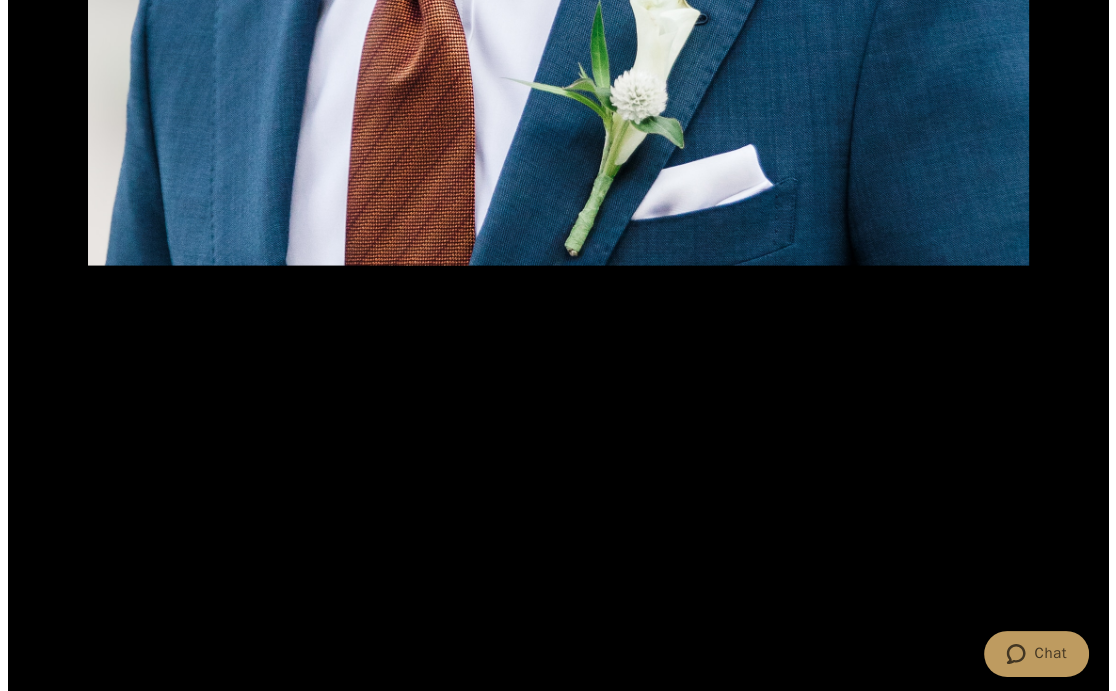 scroll, scrollTop: 3366, scrollLeft: 0, axis: vertical 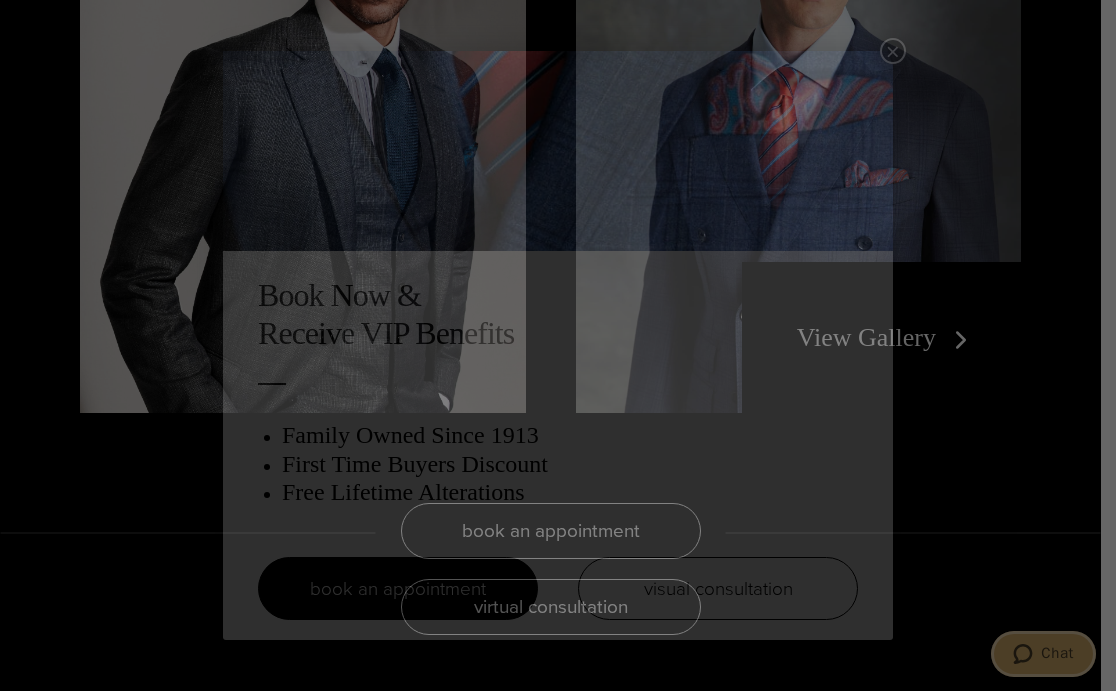 click on "Chat" at bounding box center [1043, 654] 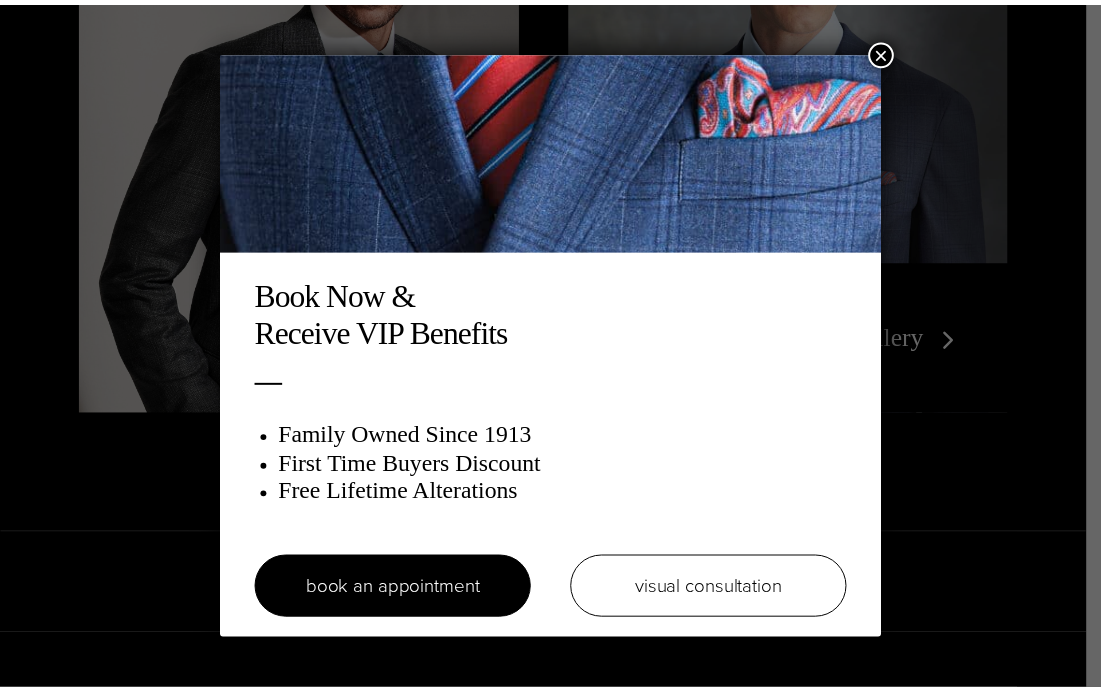 scroll, scrollTop: 0, scrollLeft: 0, axis: both 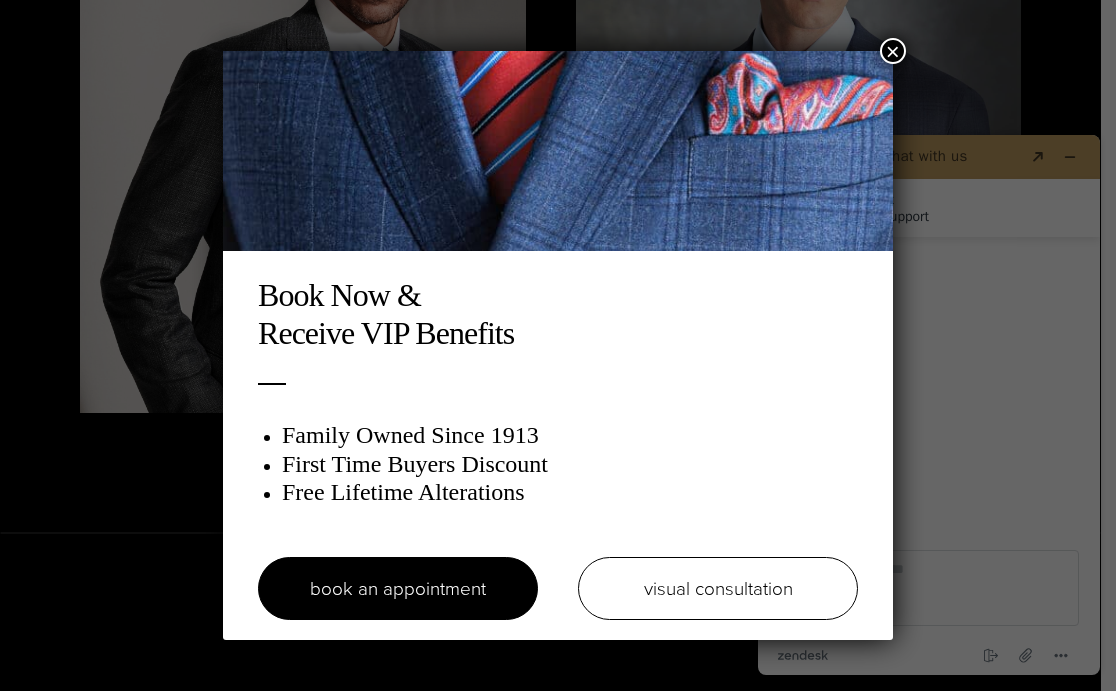 click on "Book Now &
Receive VIP Benefits
Family Owned Since 1913
First Time Buyers Discount
Free Lifetime Alterations
book an appointment
visual consultation
×" at bounding box center (558, 345) 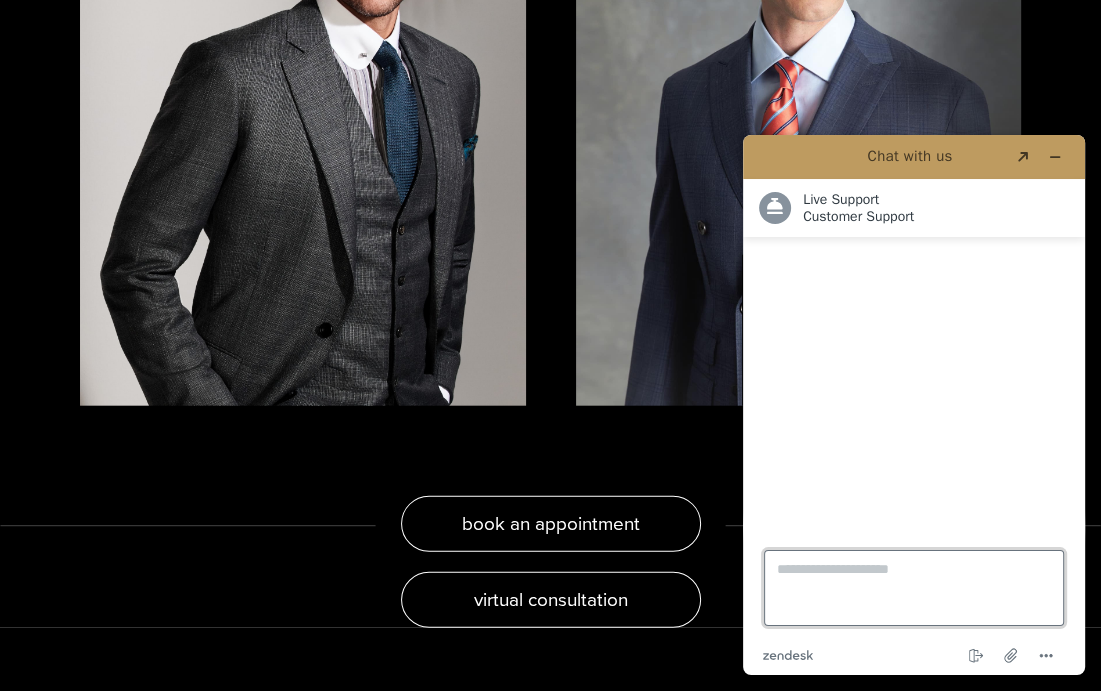 click on "Type a message here..." at bounding box center [914, 588] 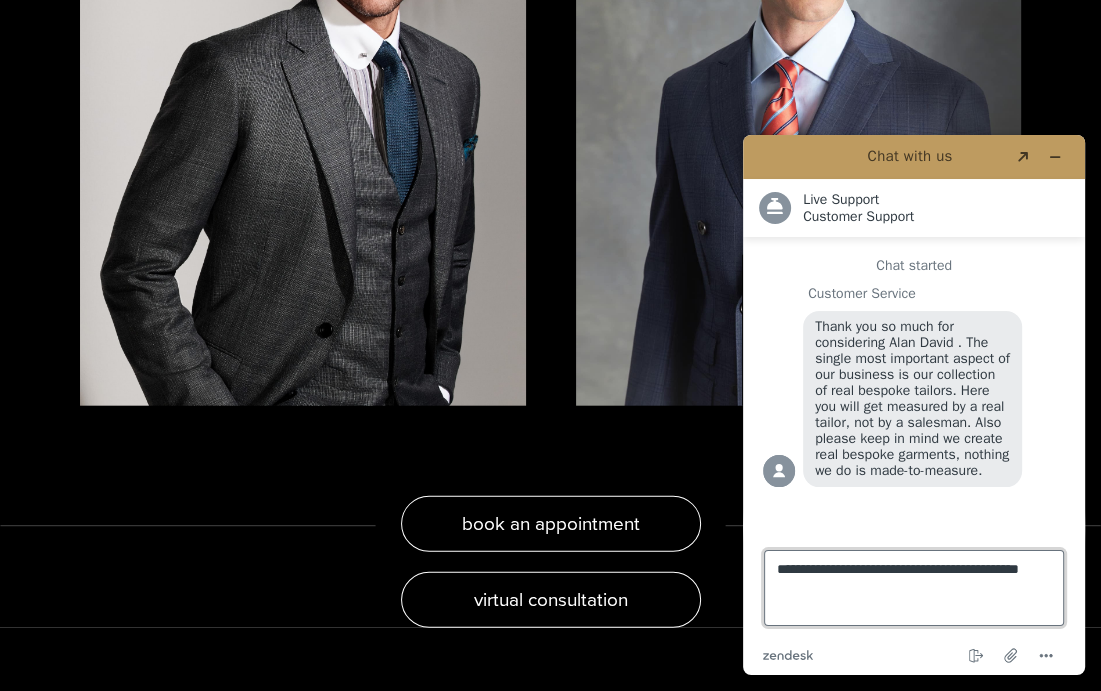 type on "**********" 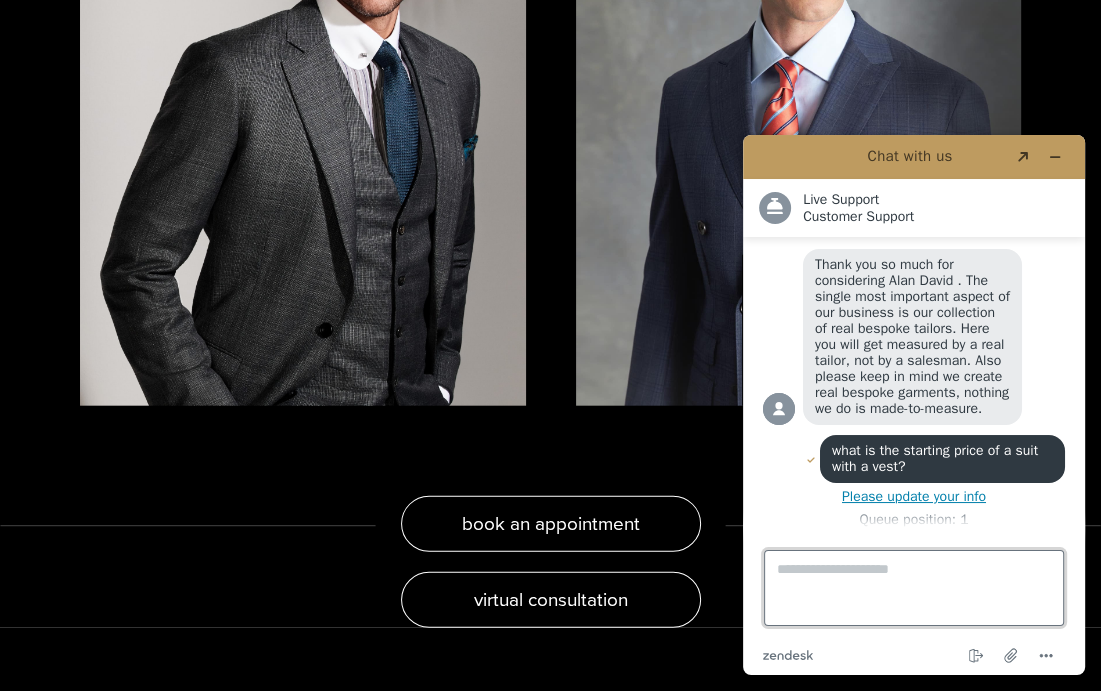 scroll, scrollTop: 91, scrollLeft: 0, axis: vertical 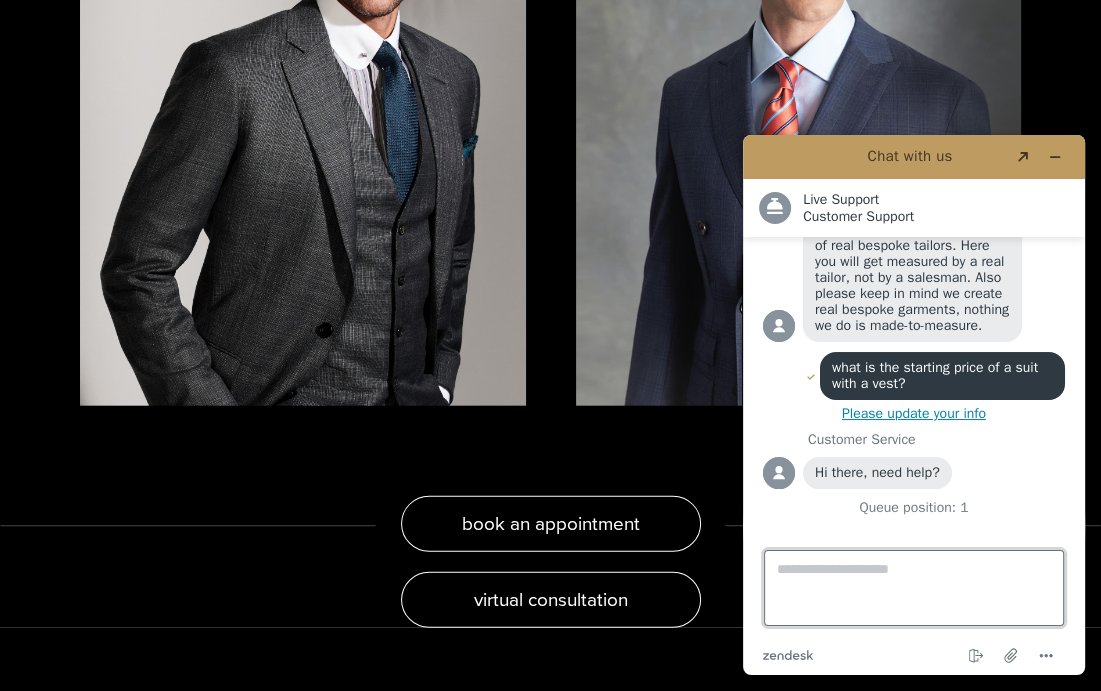 click on "Type a message here..." at bounding box center [914, 588] 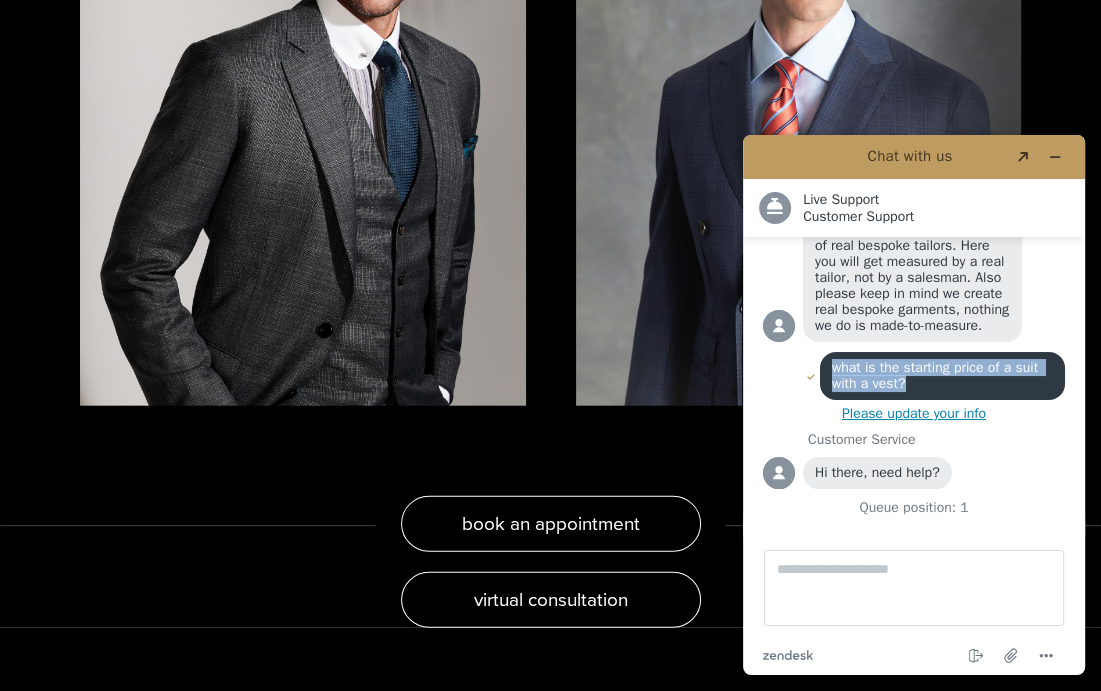 drag, startPoint x: 921, startPoint y: 395, endPoint x: 826, endPoint y: 375, distance: 97.082436 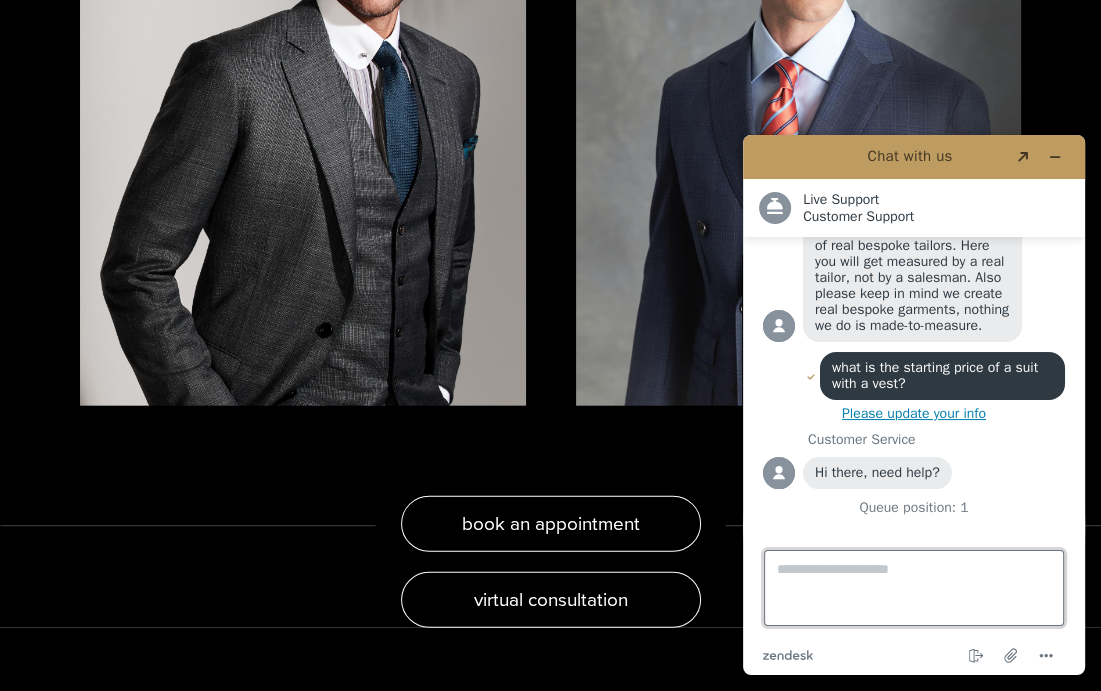 click on "Type a message here..." at bounding box center [914, 588] 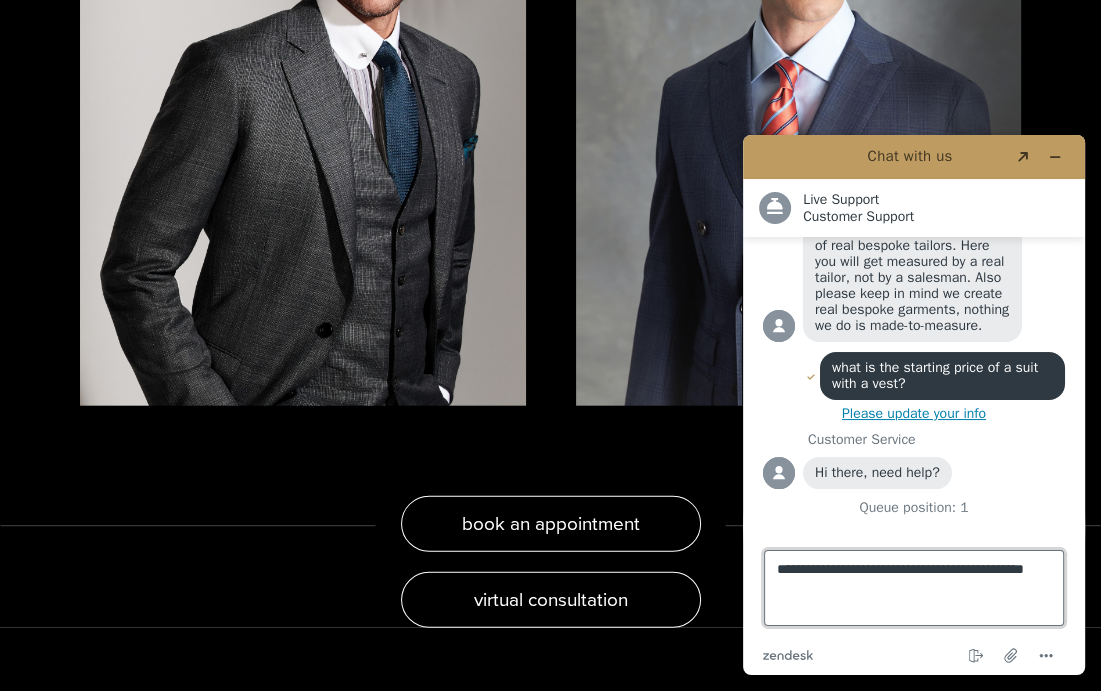scroll, scrollTop: 220, scrollLeft: 0, axis: vertical 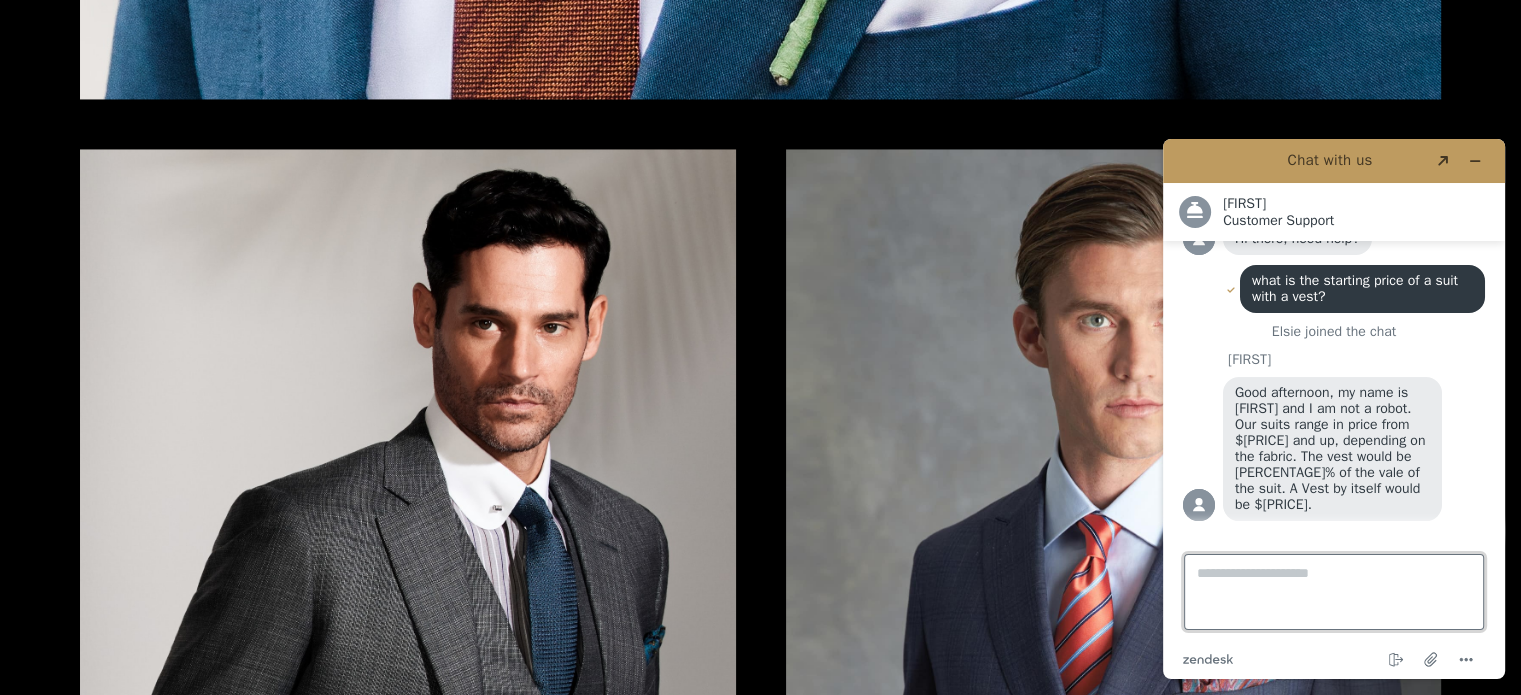 click on "Type a message here..." at bounding box center [1334, 592] 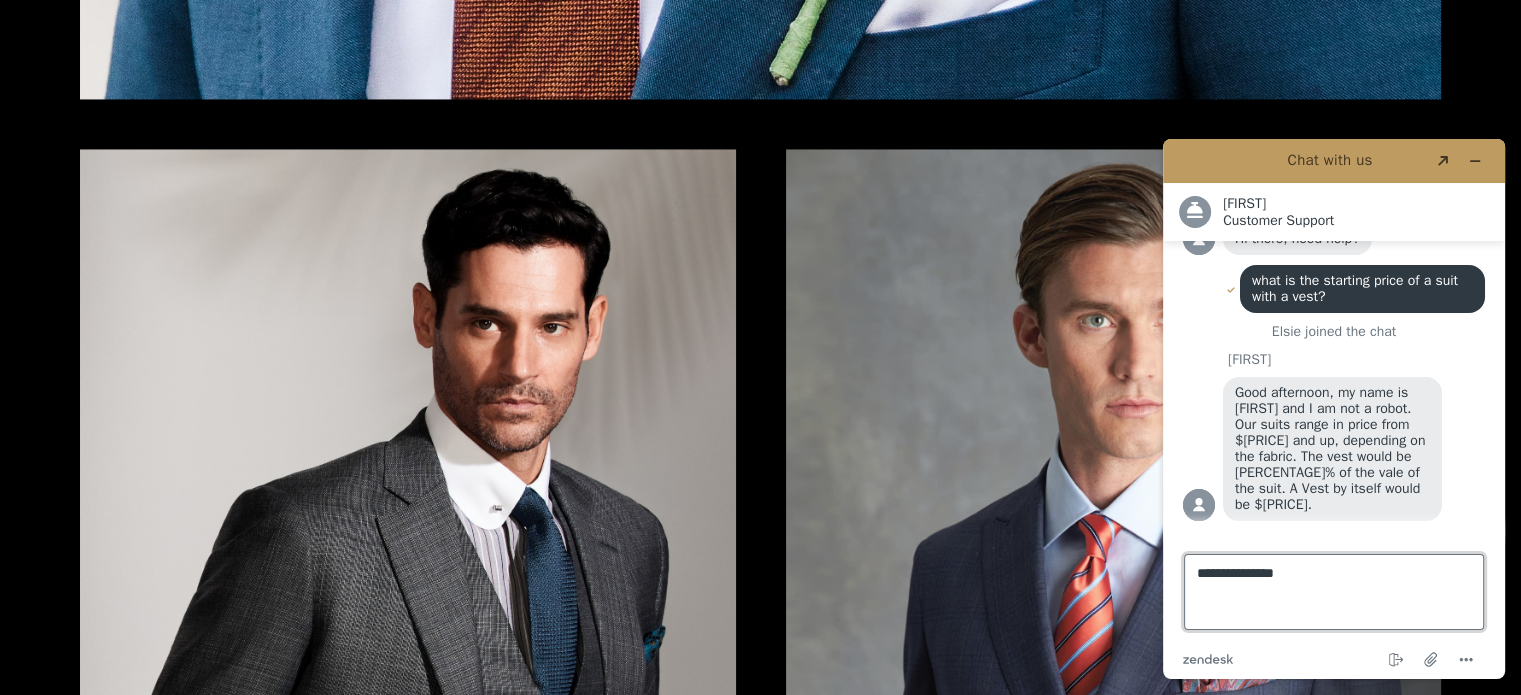 type on "**********" 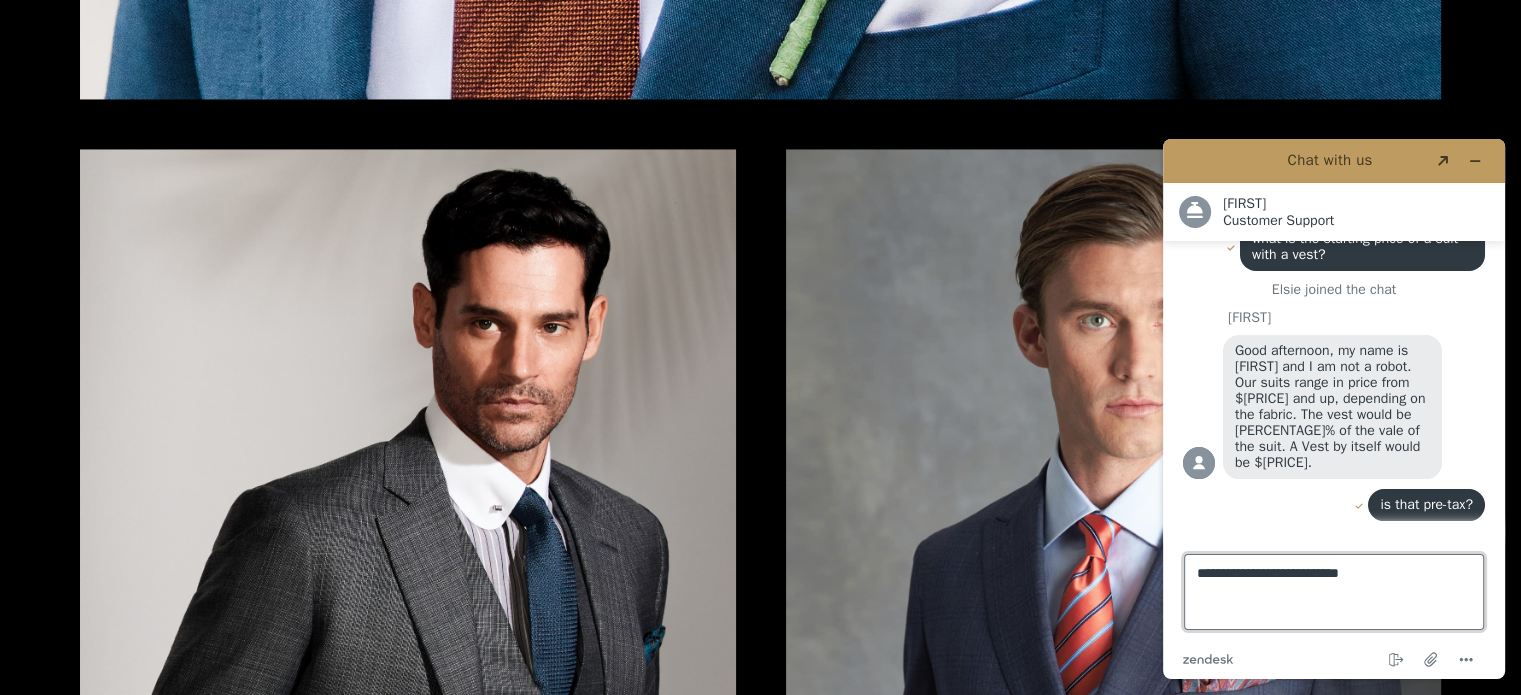 scroll, scrollTop: 498, scrollLeft: 0, axis: vertical 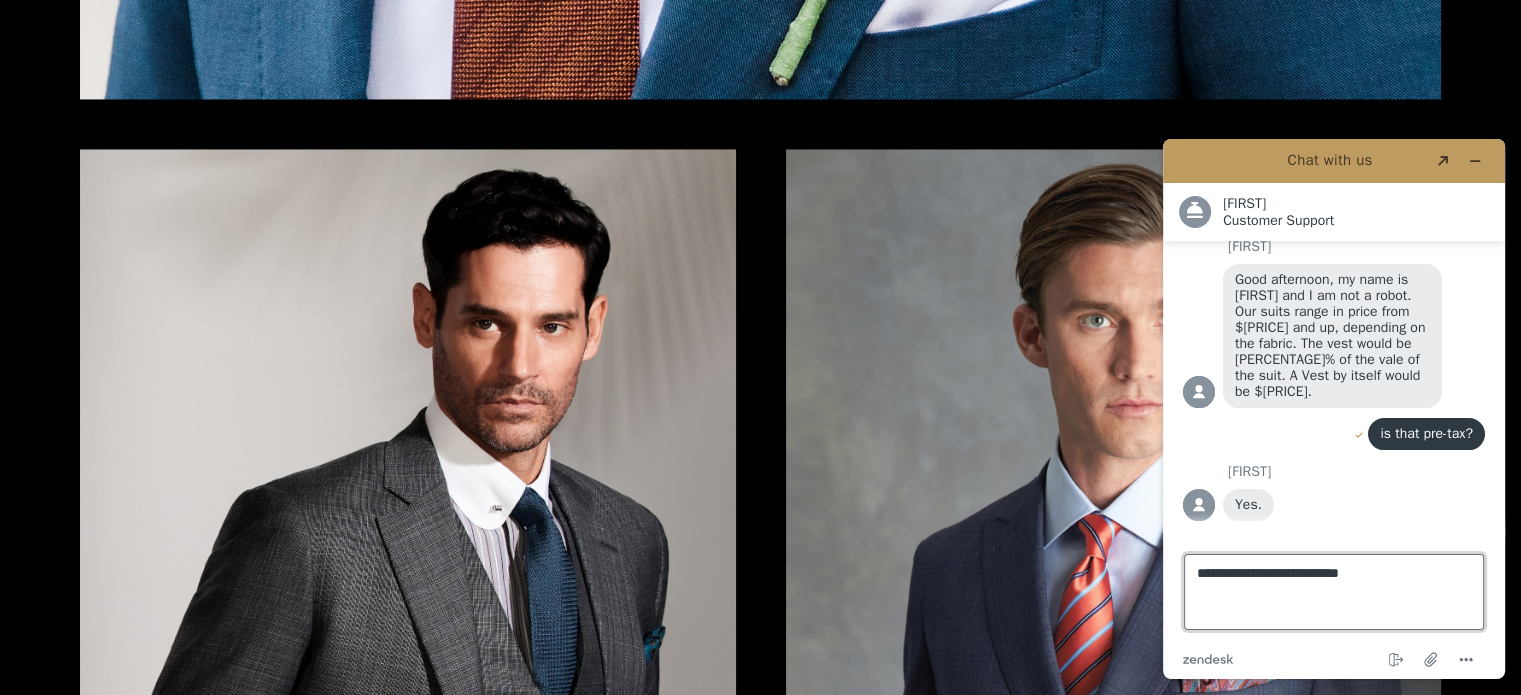 type on "**********" 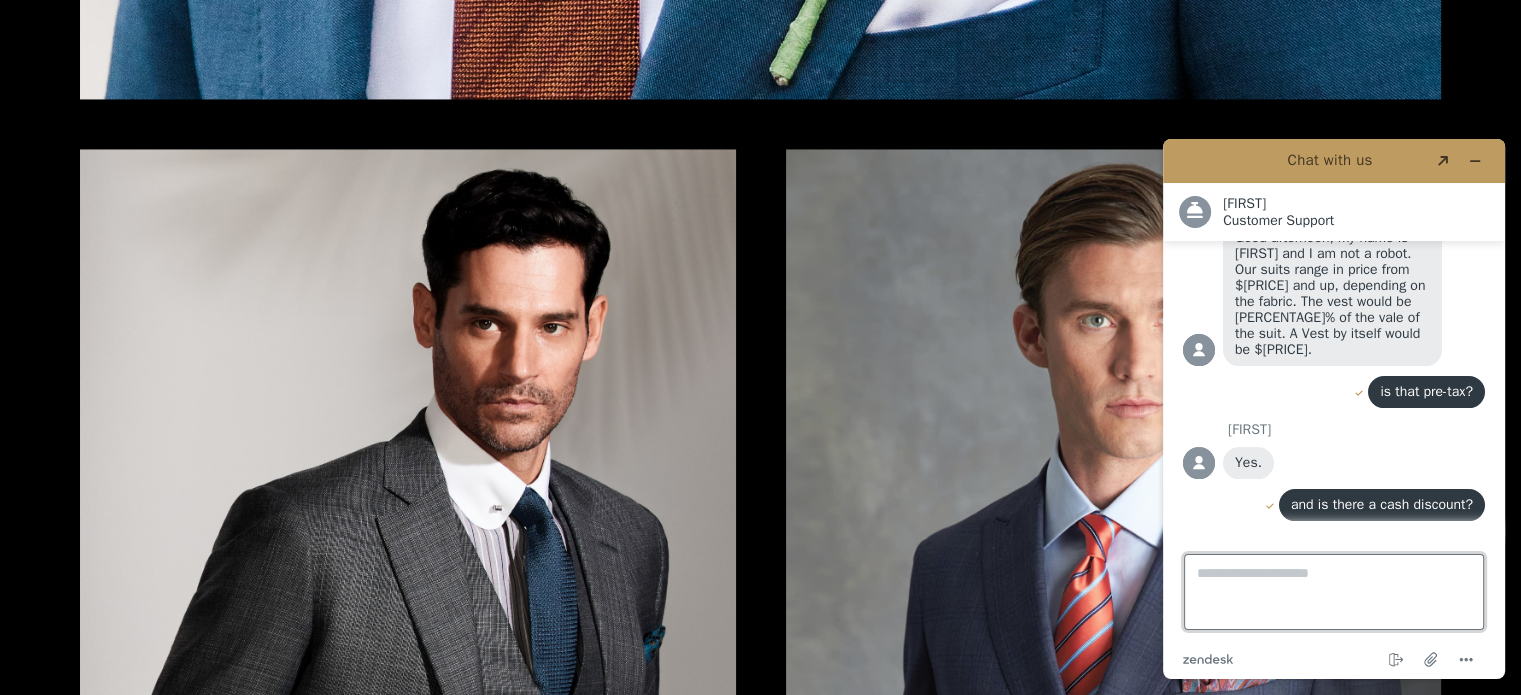 scroll, scrollTop: 628, scrollLeft: 0, axis: vertical 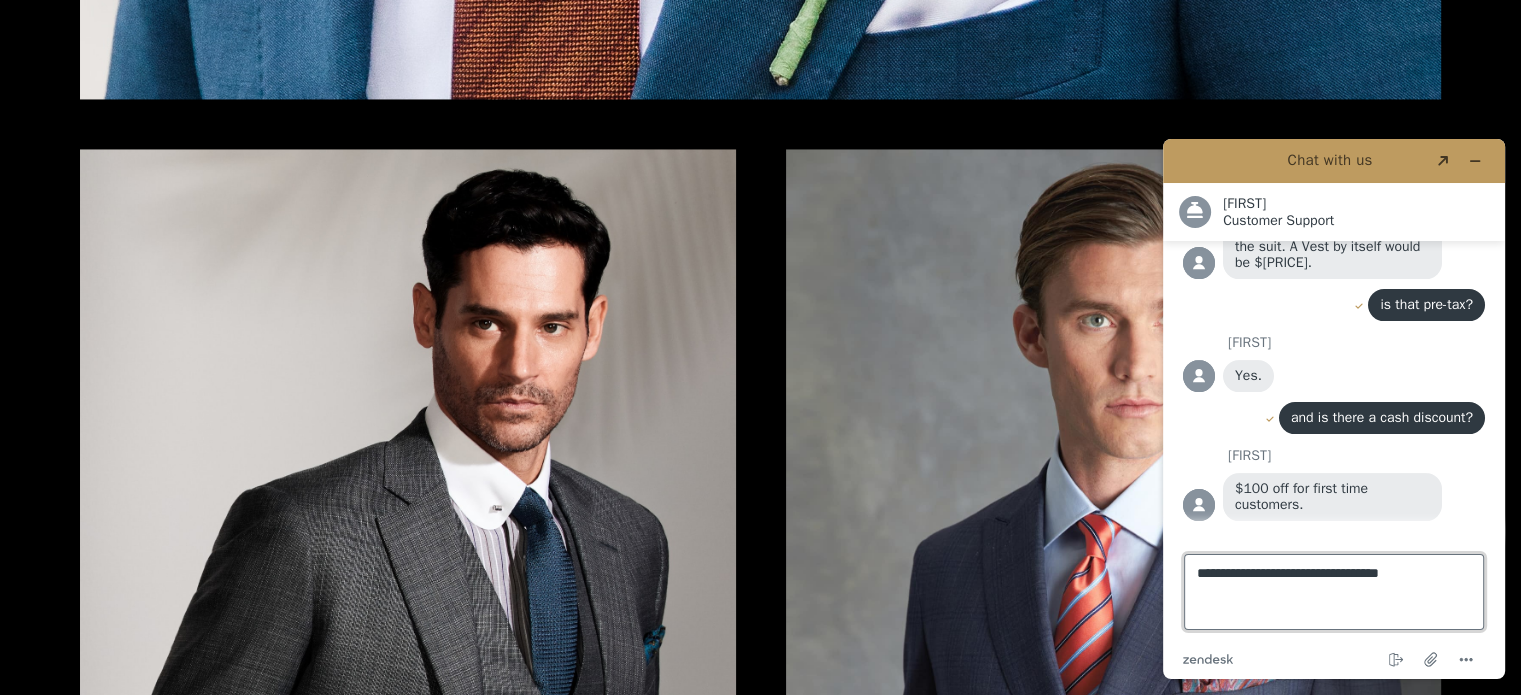 type on "**********" 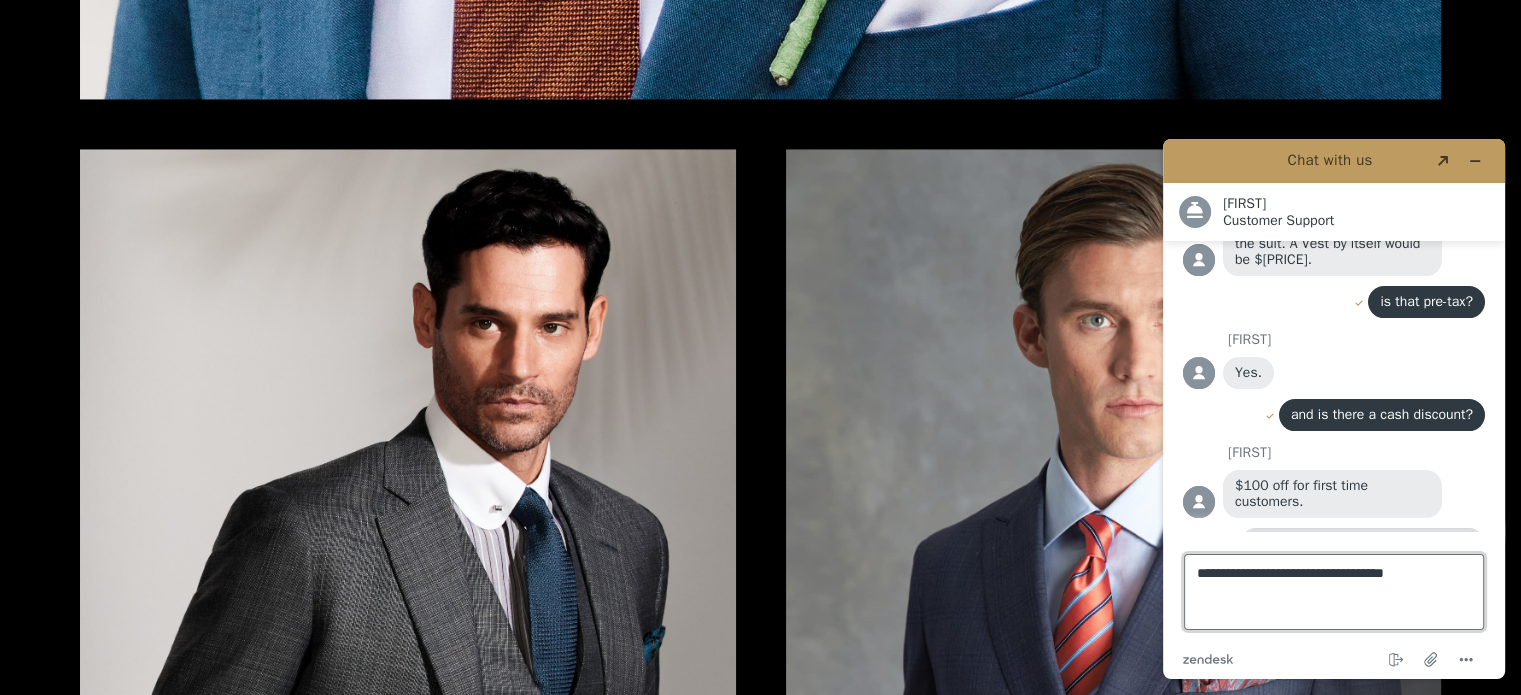 scroll, scrollTop: 685, scrollLeft: 0, axis: vertical 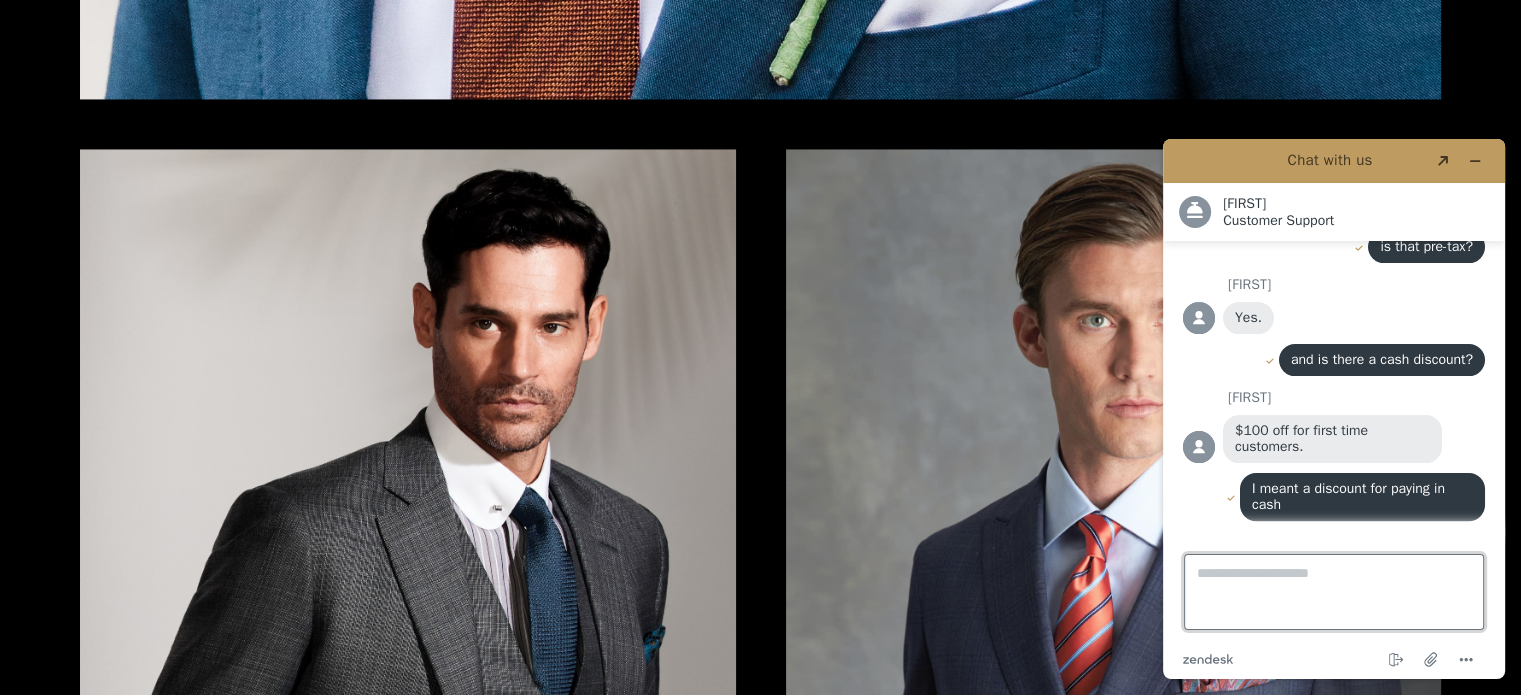 type on "*" 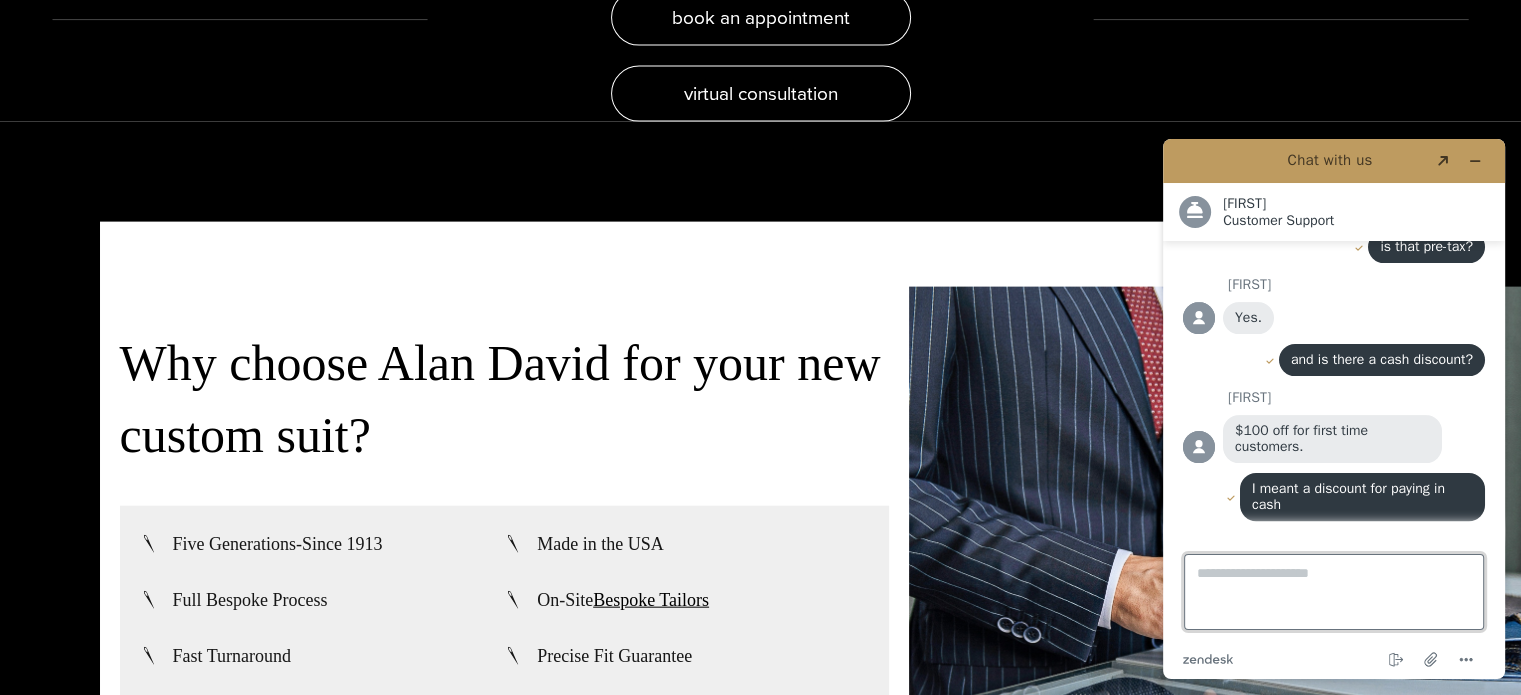 scroll, scrollTop: 4465, scrollLeft: 0, axis: vertical 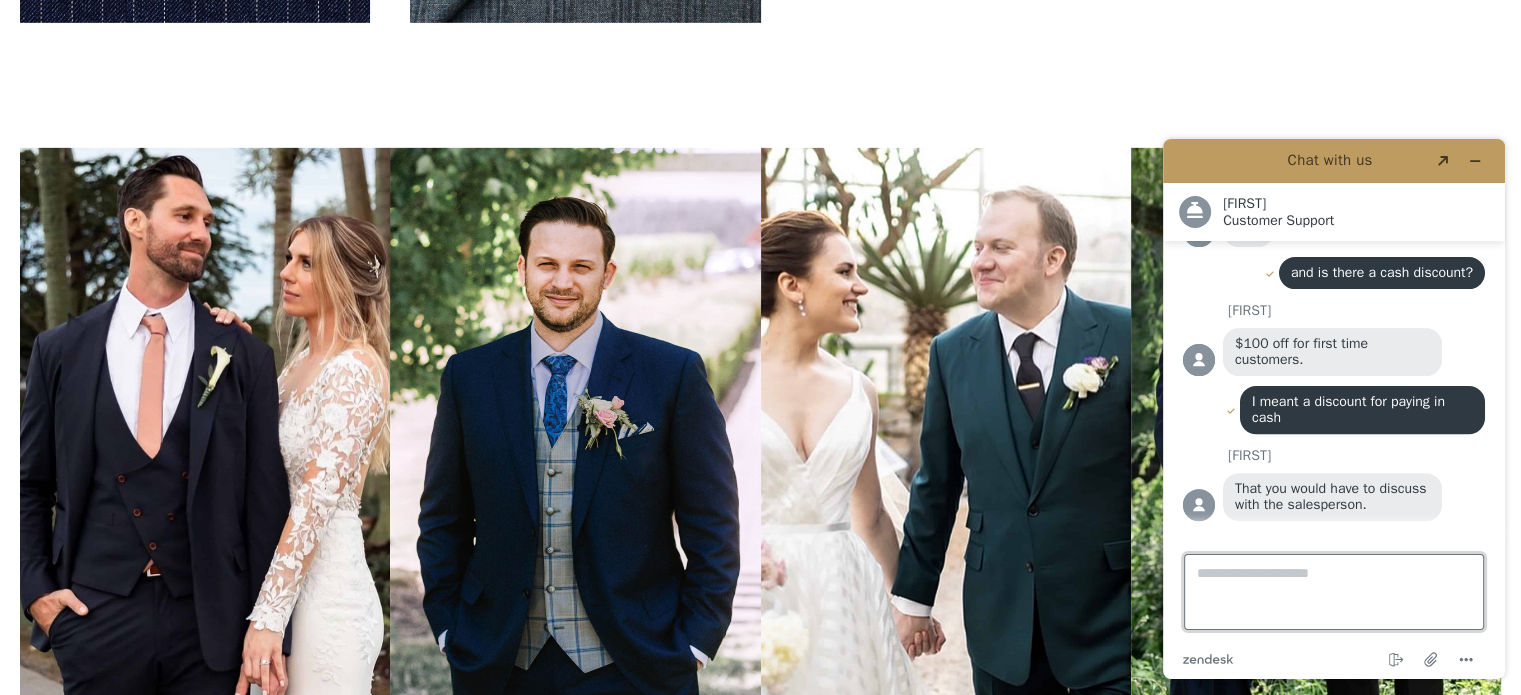 click on "Type a message here..." at bounding box center [1334, 592] 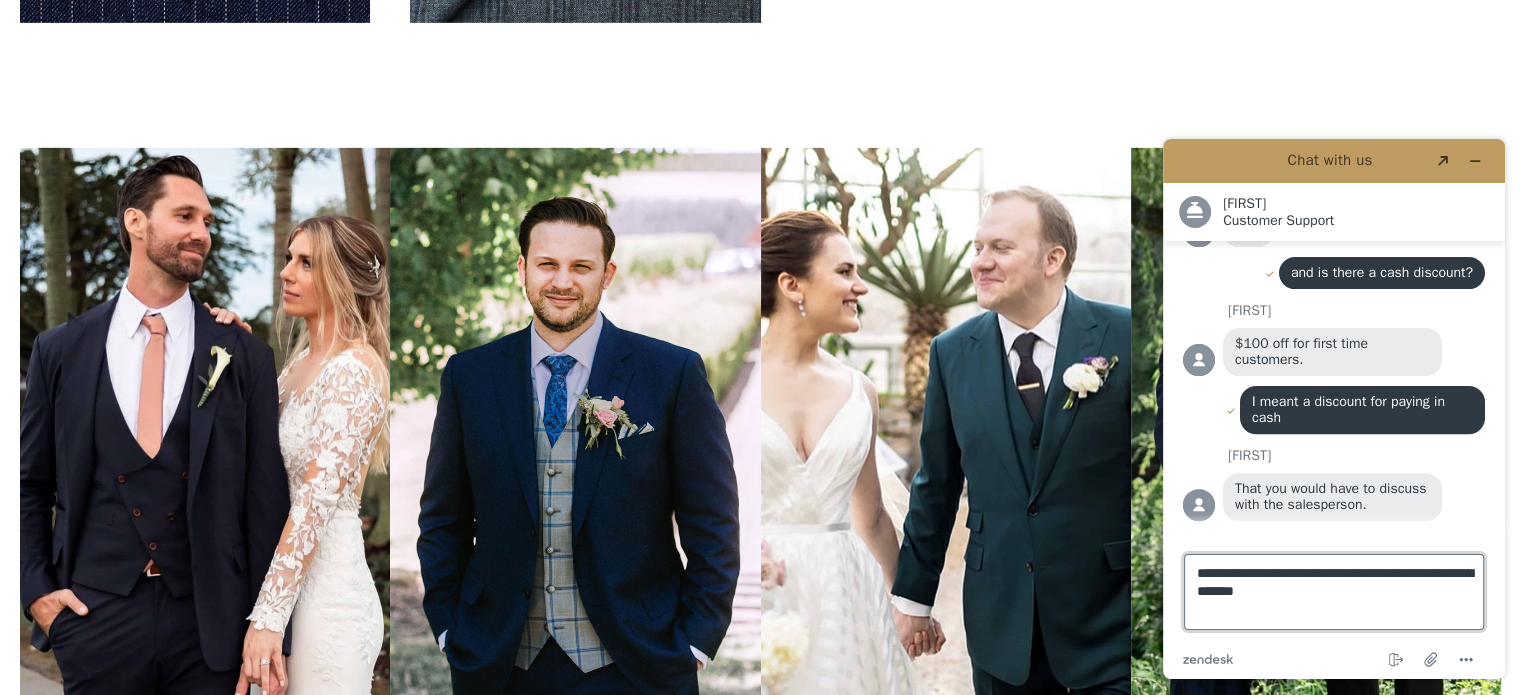 type on "**********" 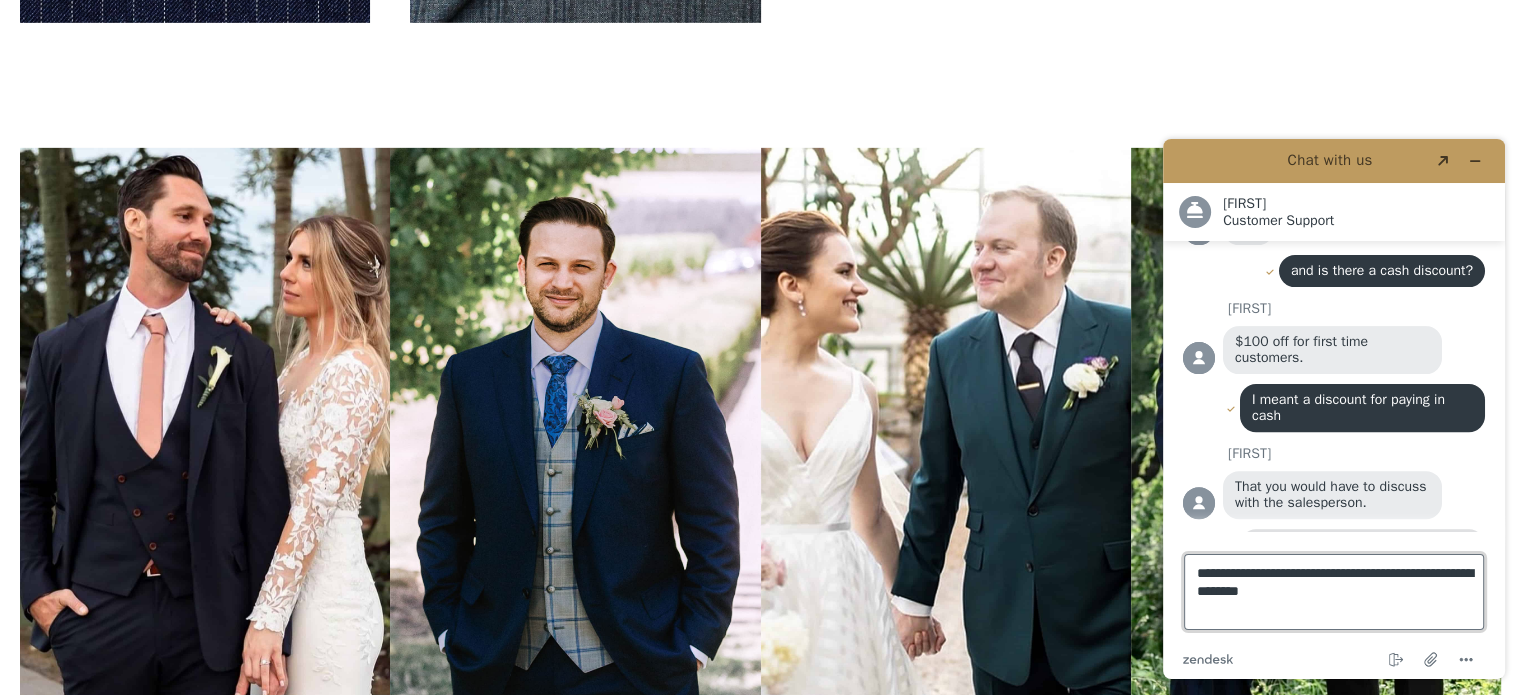 scroll, scrollTop: 831, scrollLeft: 0, axis: vertical 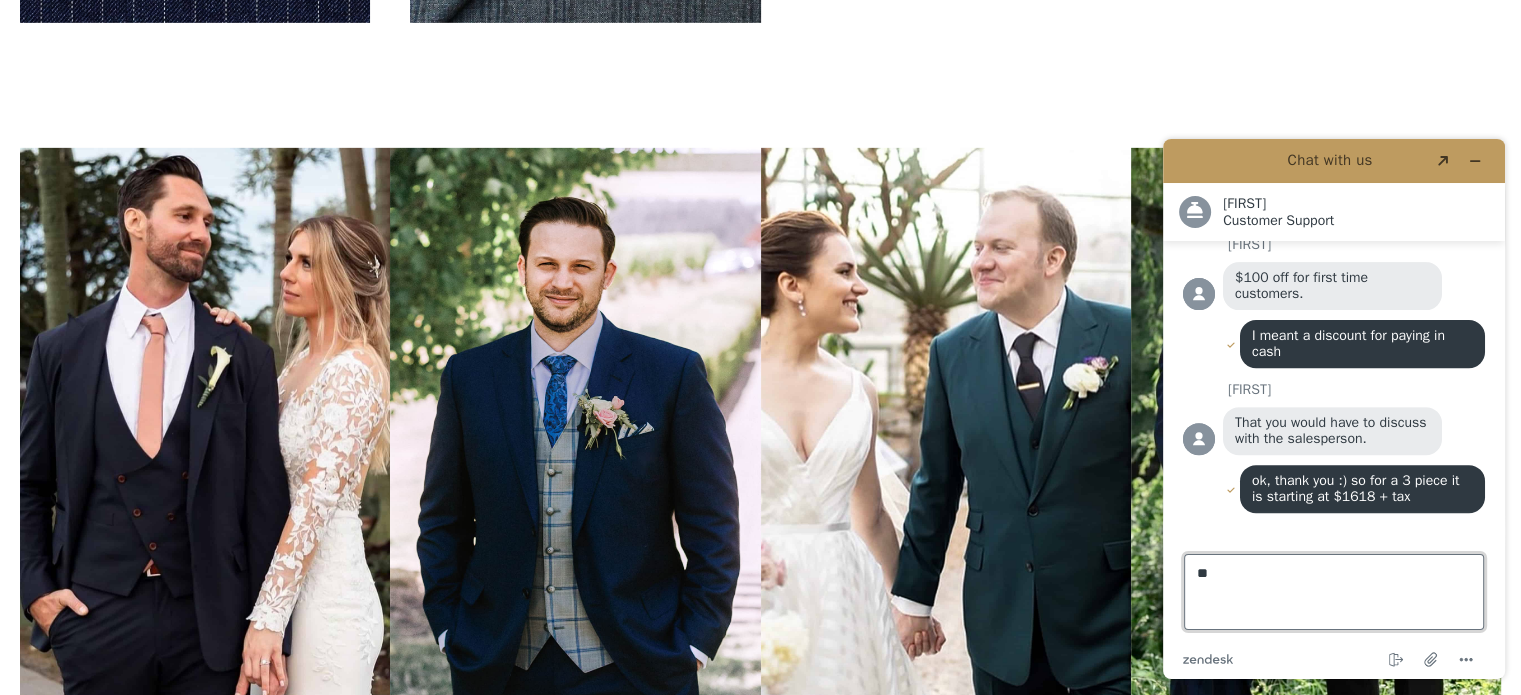 type on "*" 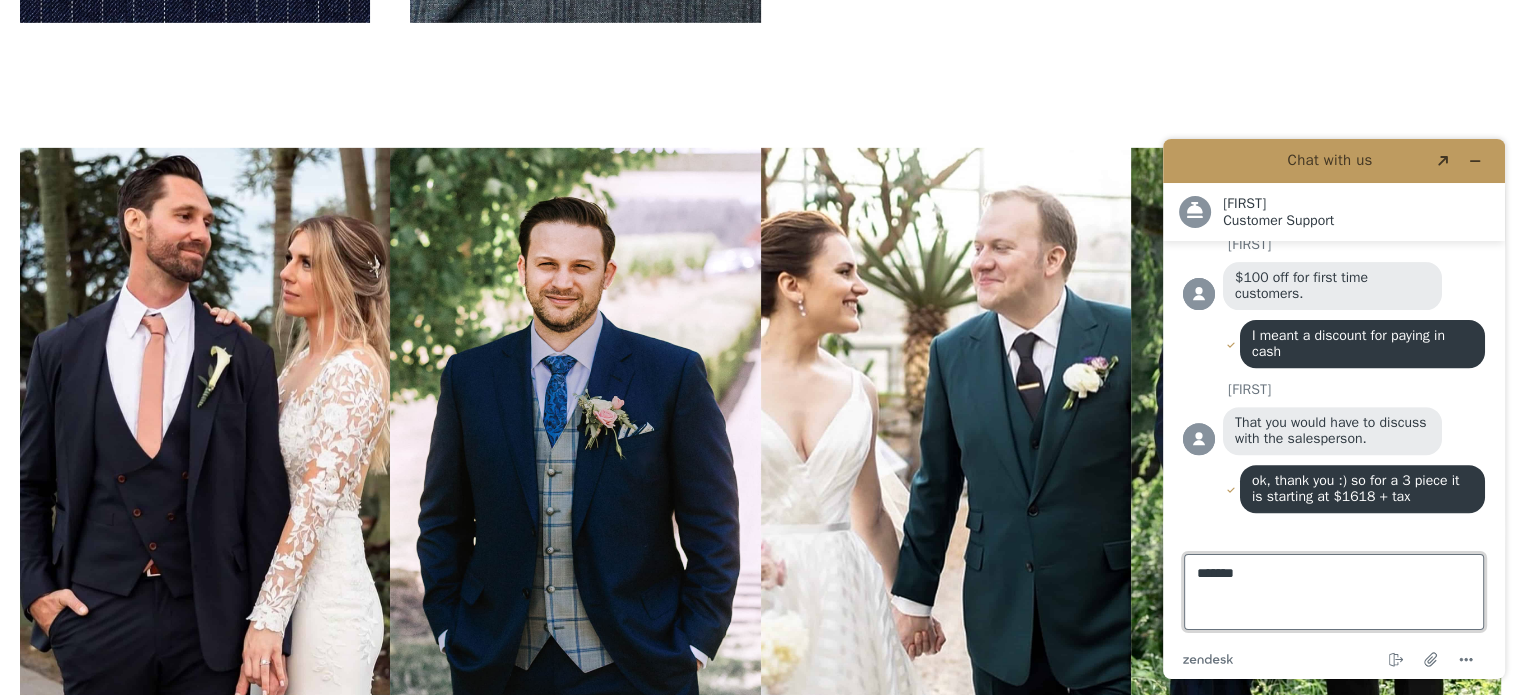 type on "********" 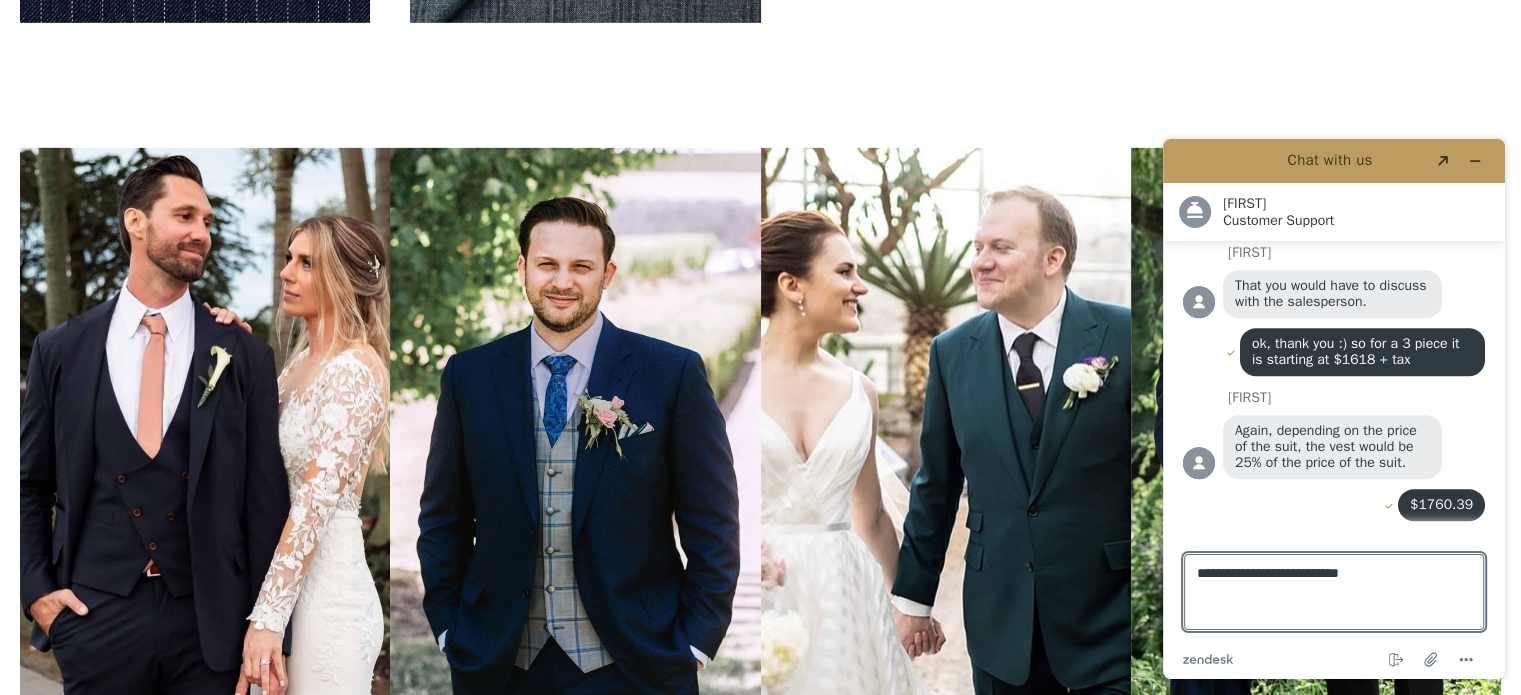 scroll, scrollTop: 981, scrollLeft: 0, axis: vertical 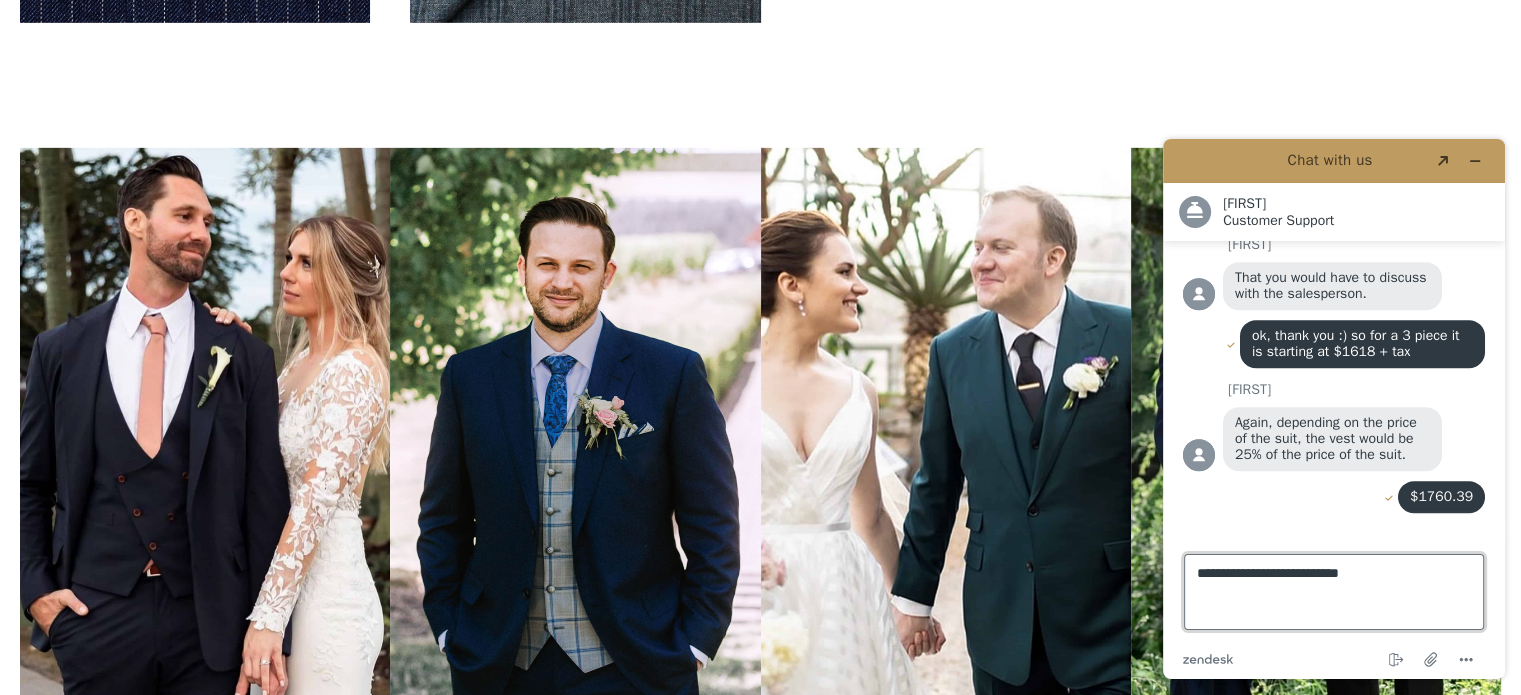 click on "**********" at bounding box center [1334, 592] 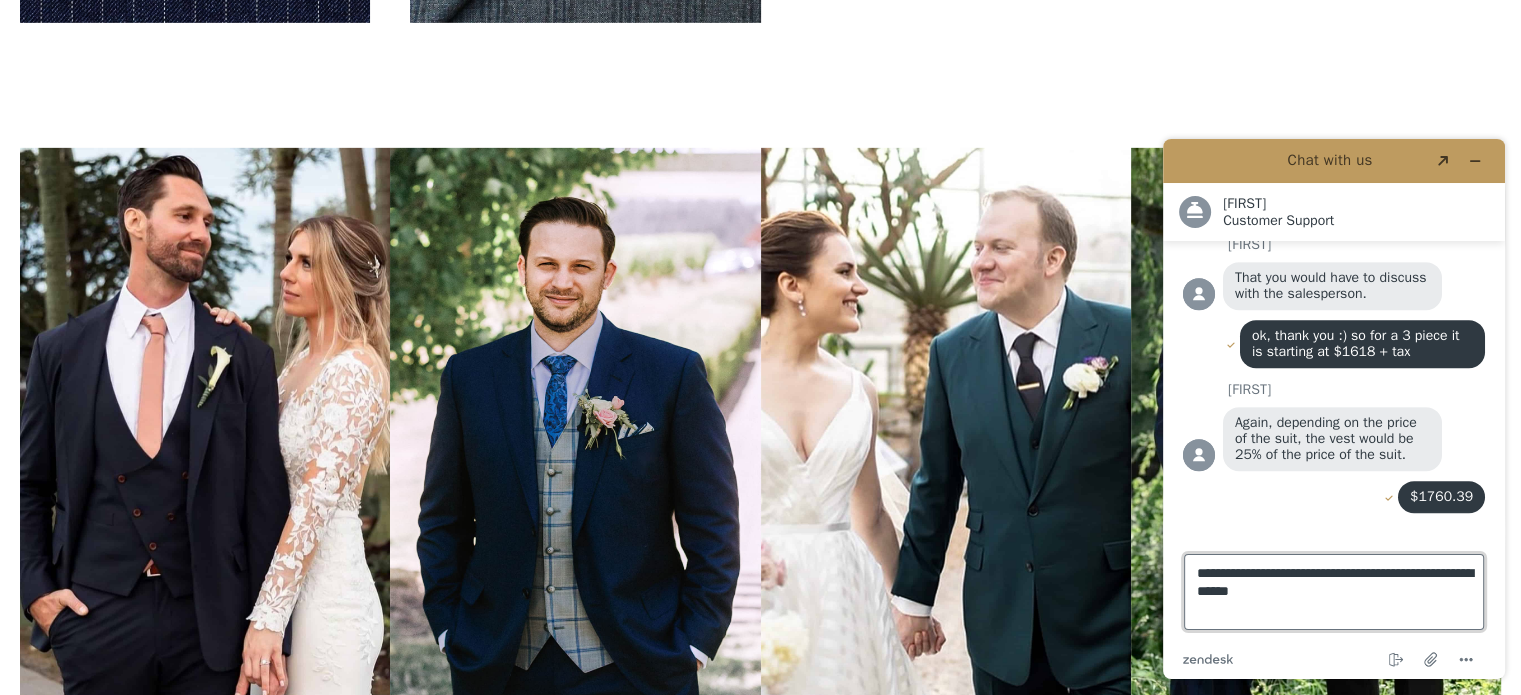 type on "**********" 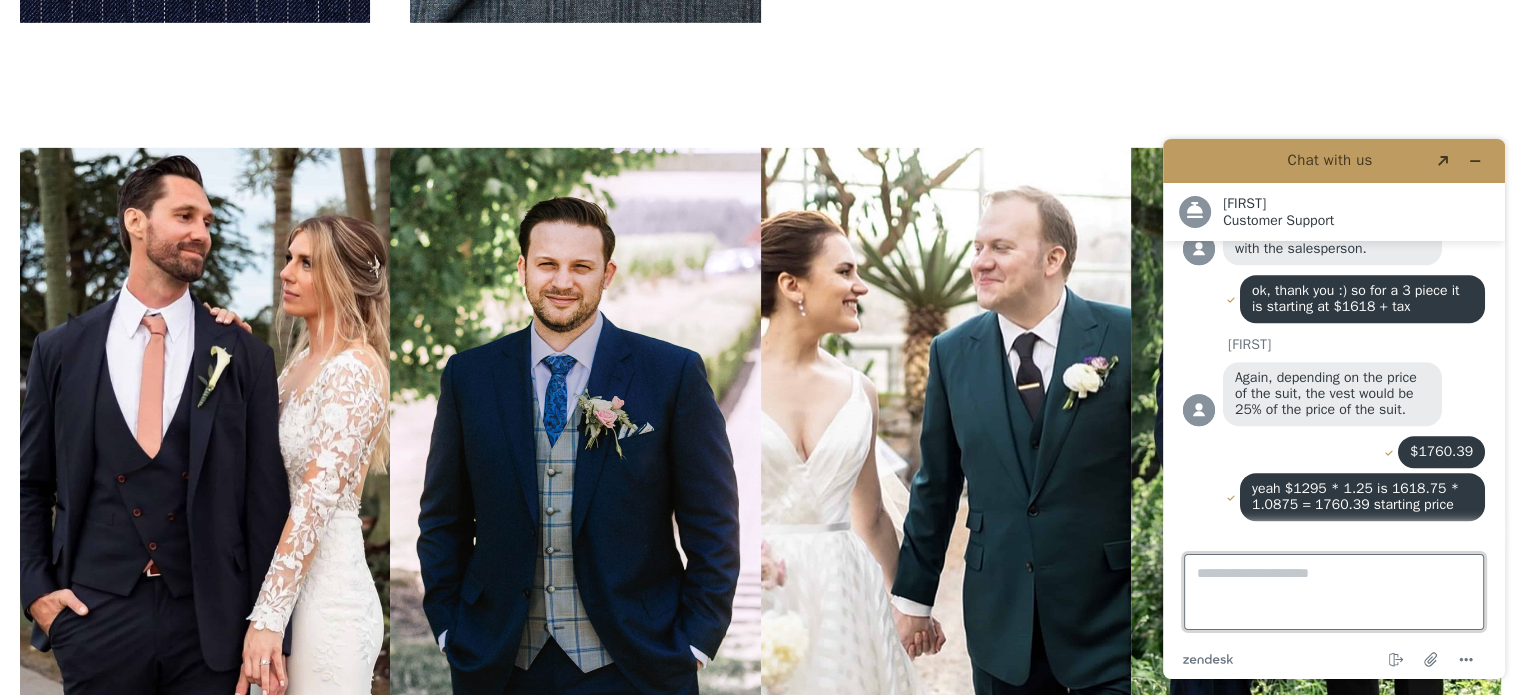 scroll, scrollTop: 1116, scrollLeft: 0, axis: vertical 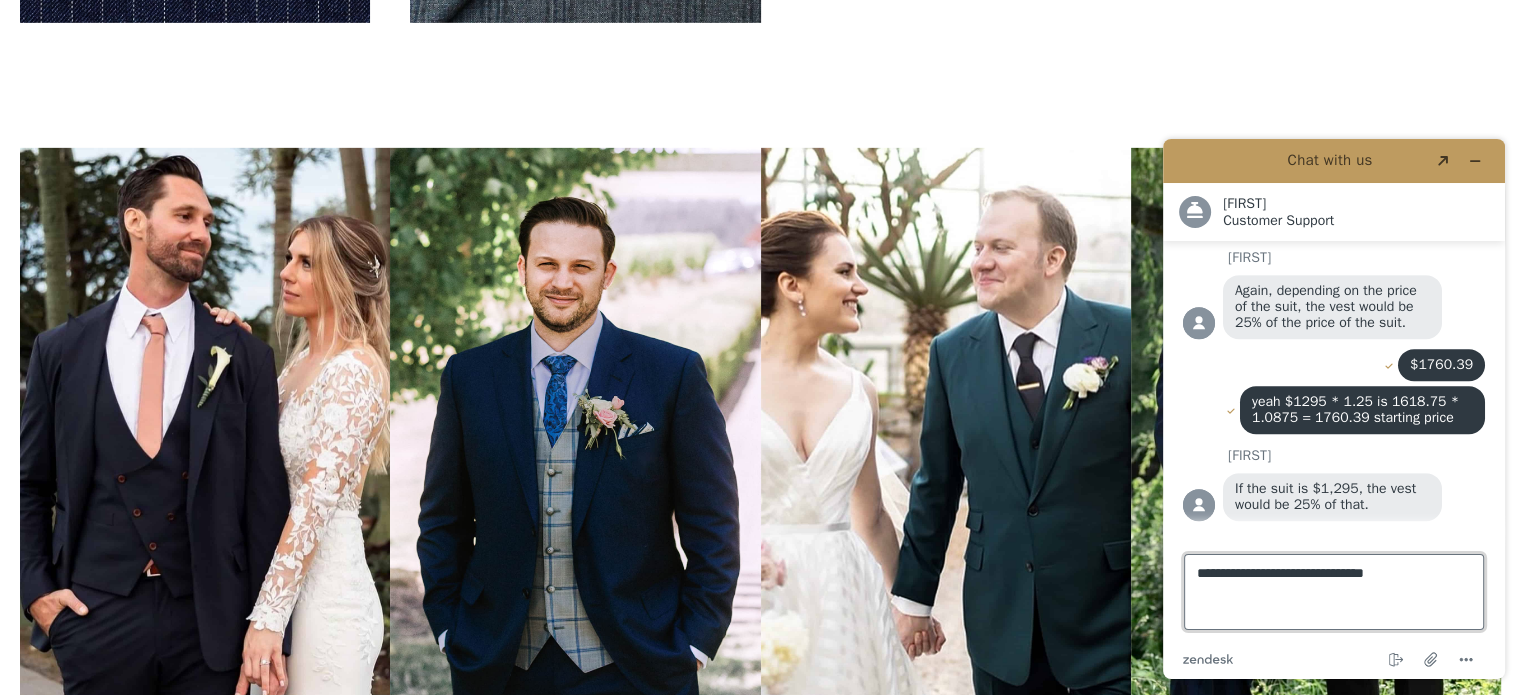 type on "**********" 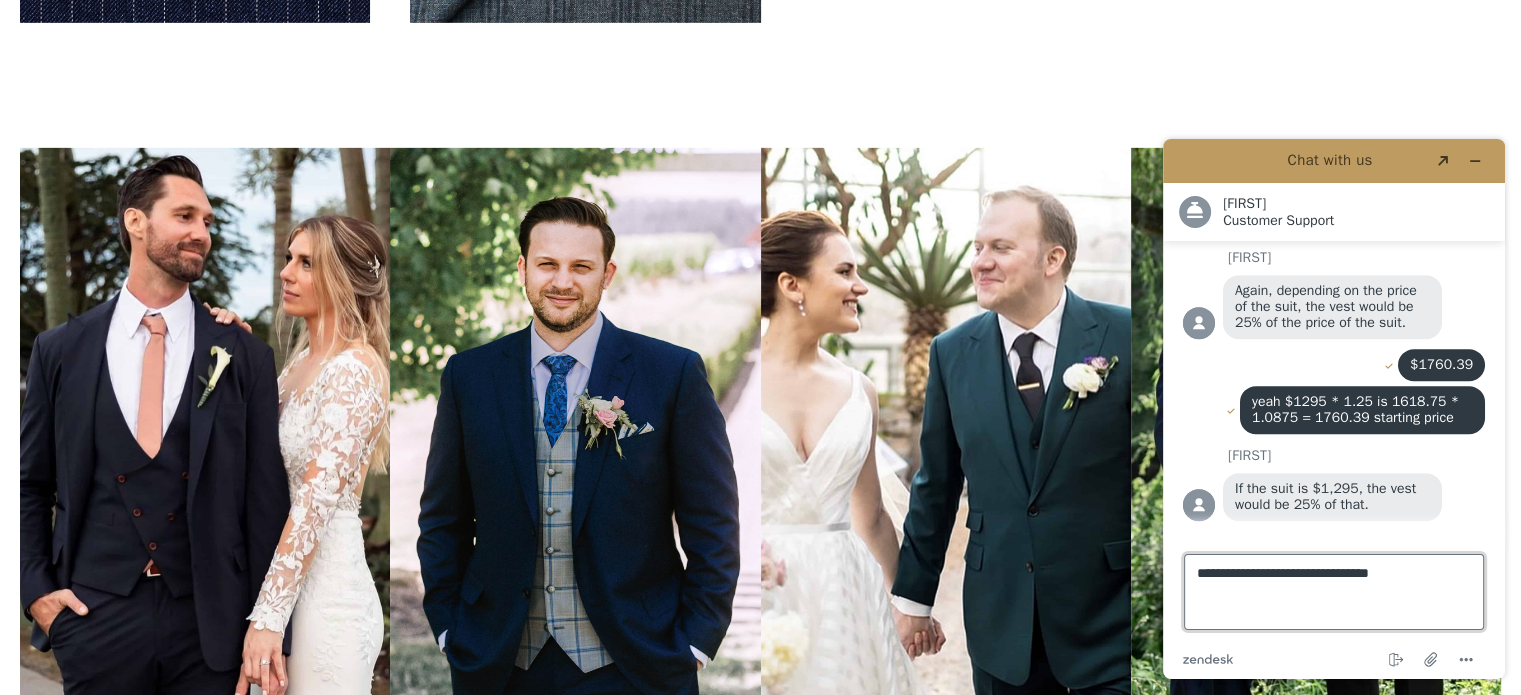 scroll, scrollTop: 1158, scrollLeft: 0, axis: vertical 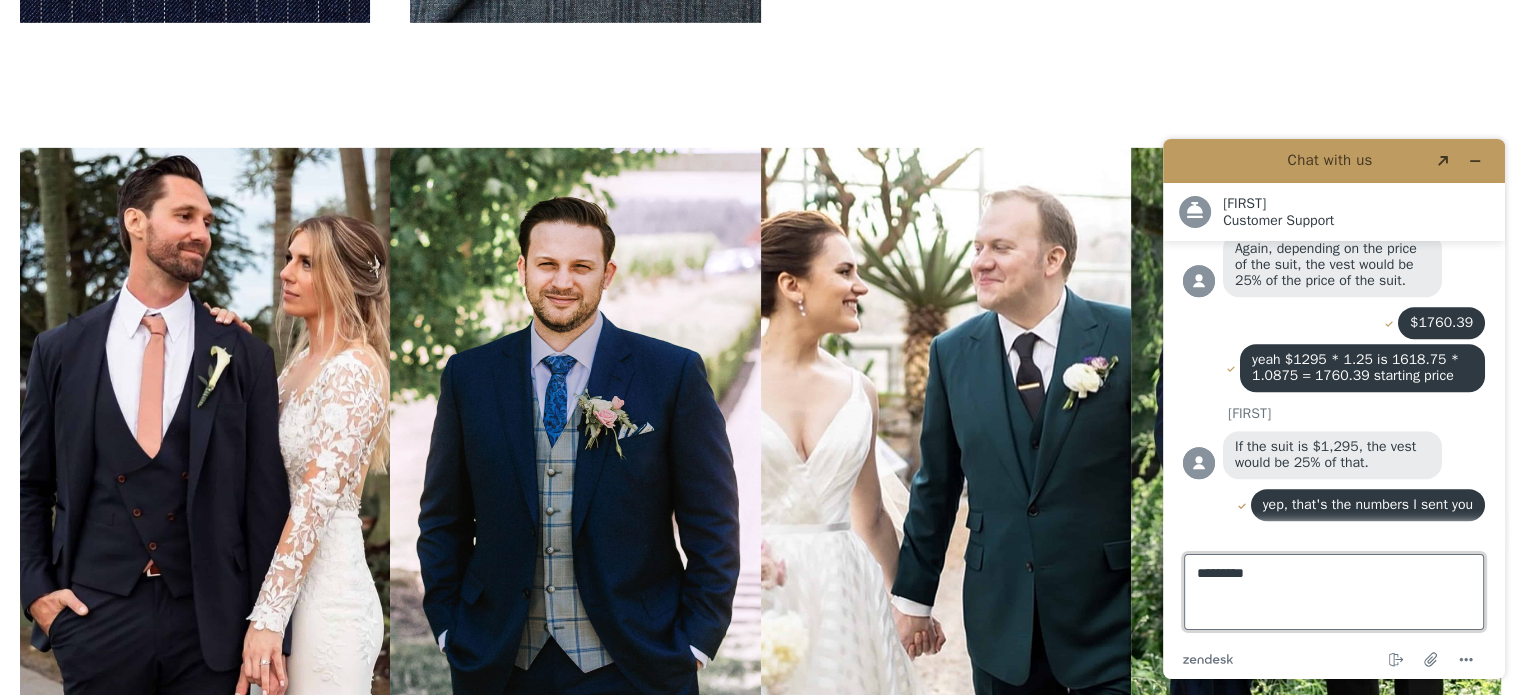 type on "**********" 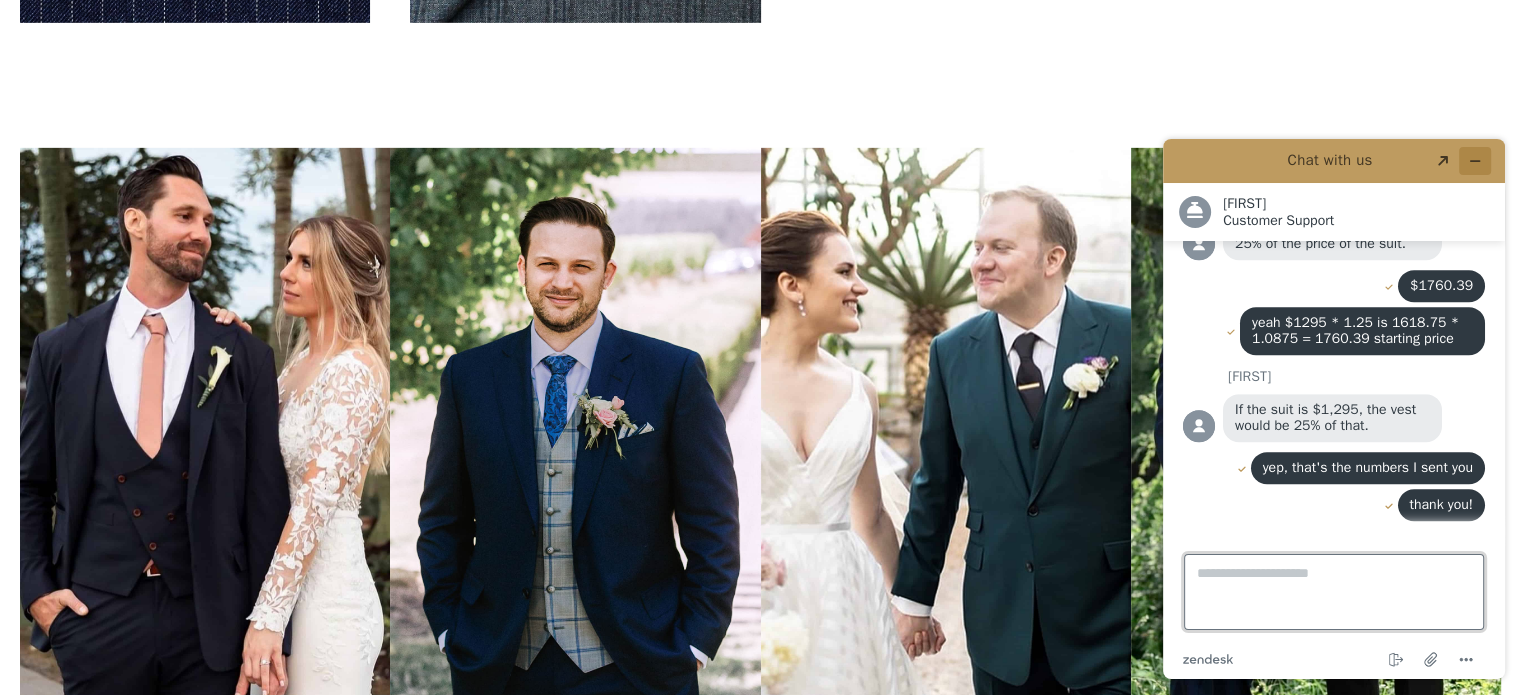 scroll, scrollTop: 1200, scrollLeft: 0, axis: vertical 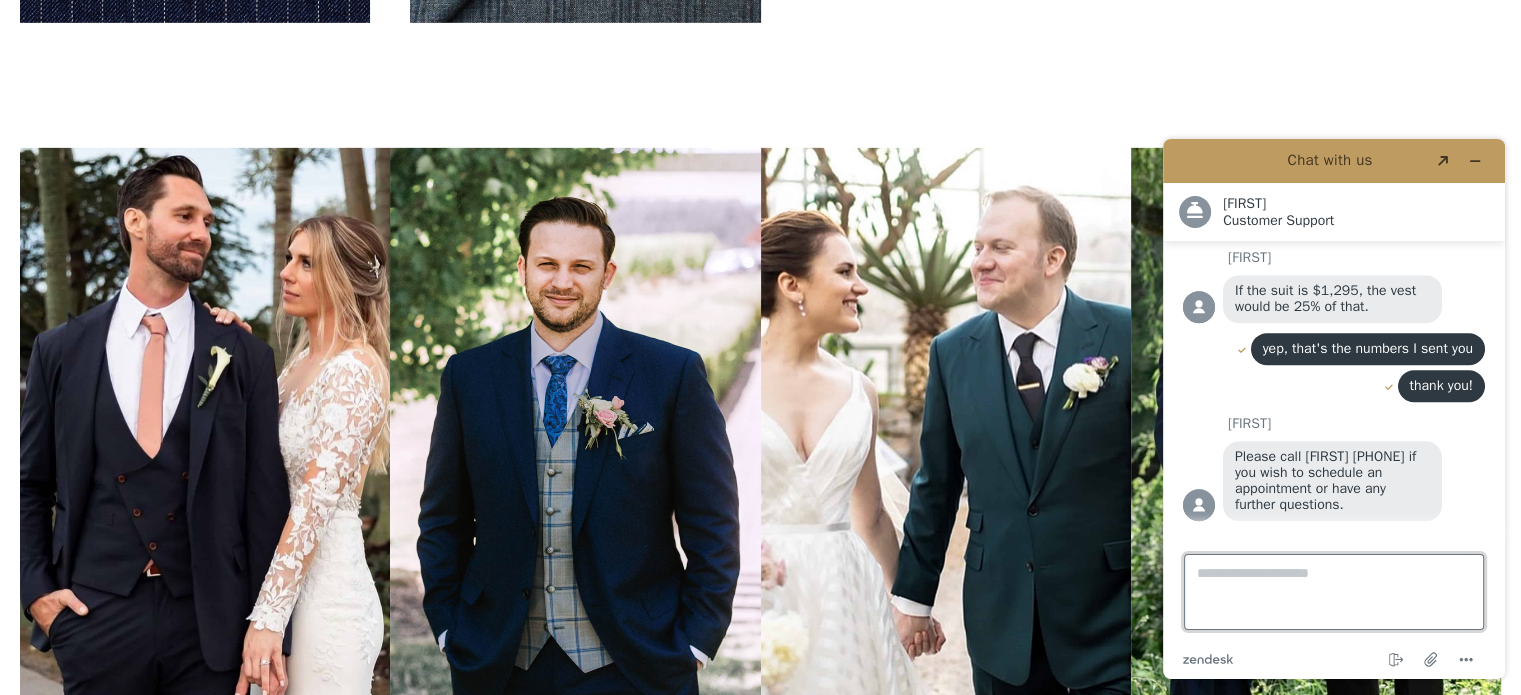 click on "Type a message here..." at bounding box center (1334, 592) 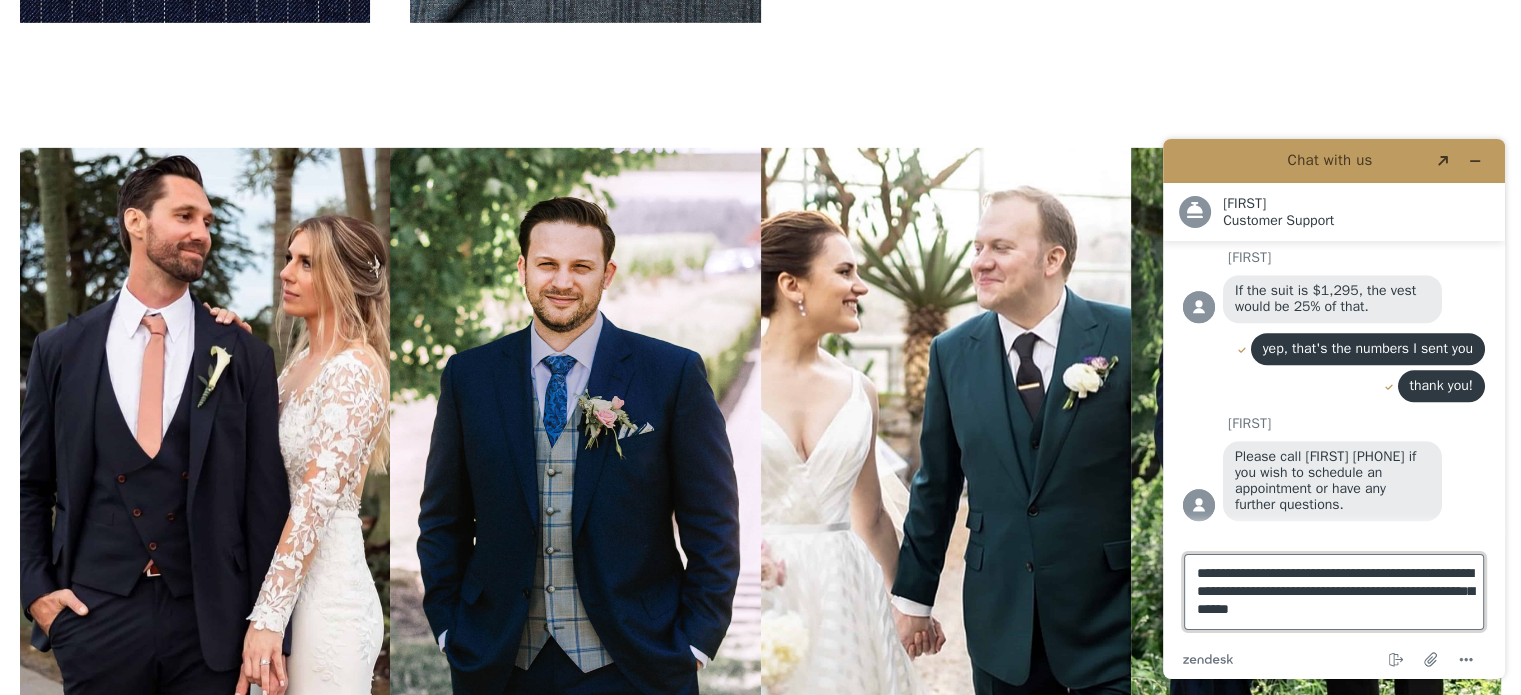 type on "**********" 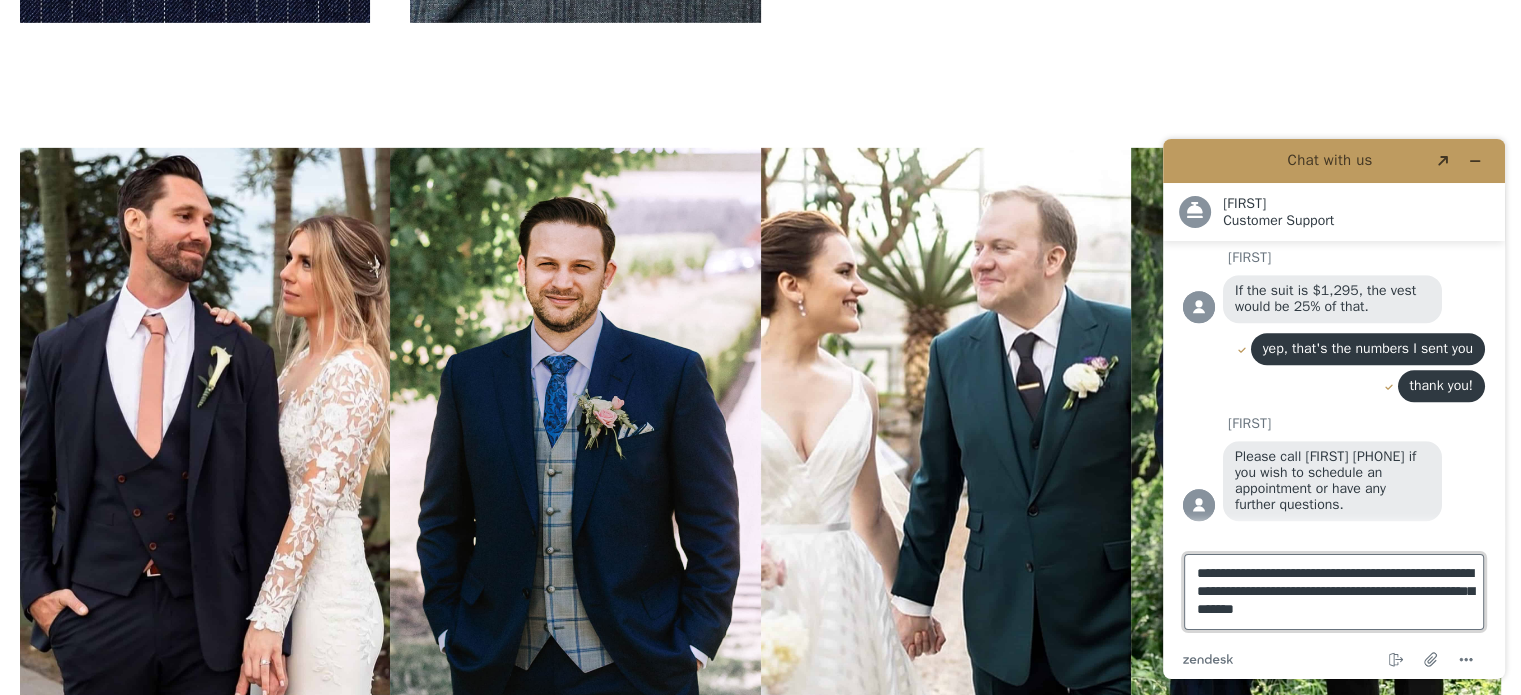 scroll, scrollTop: 1404, scrollLeft: 0, axis: vertical 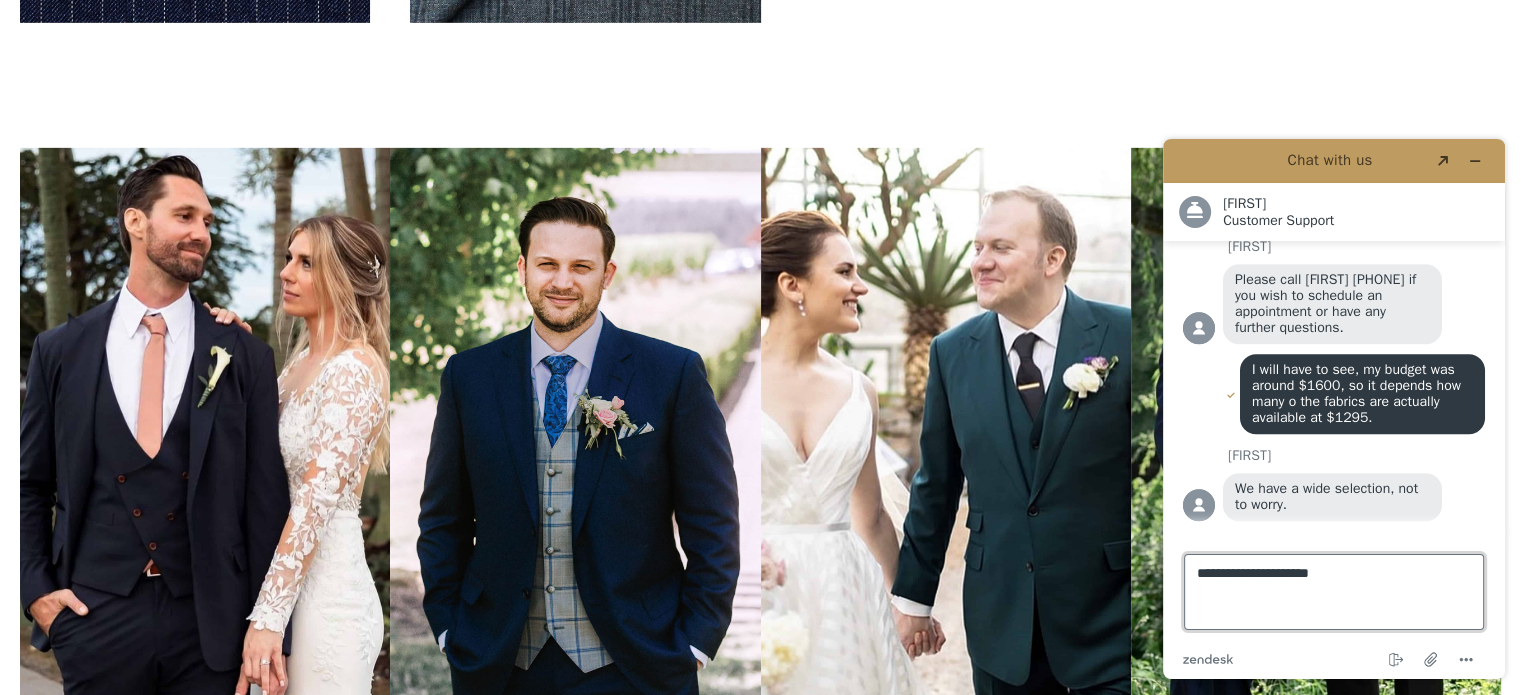 type on "**********" 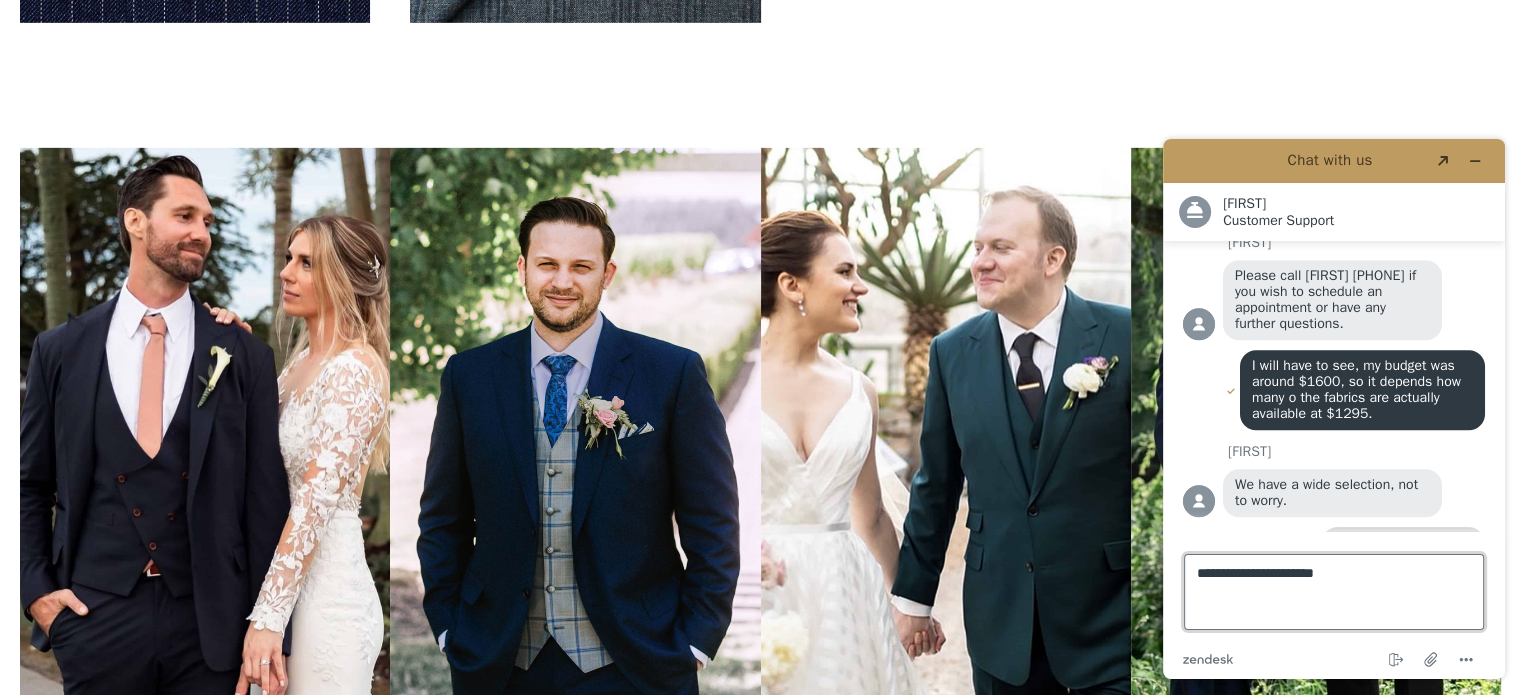 scroll, scrollTop: 1534, scrollLeft: 0, axis: vertical 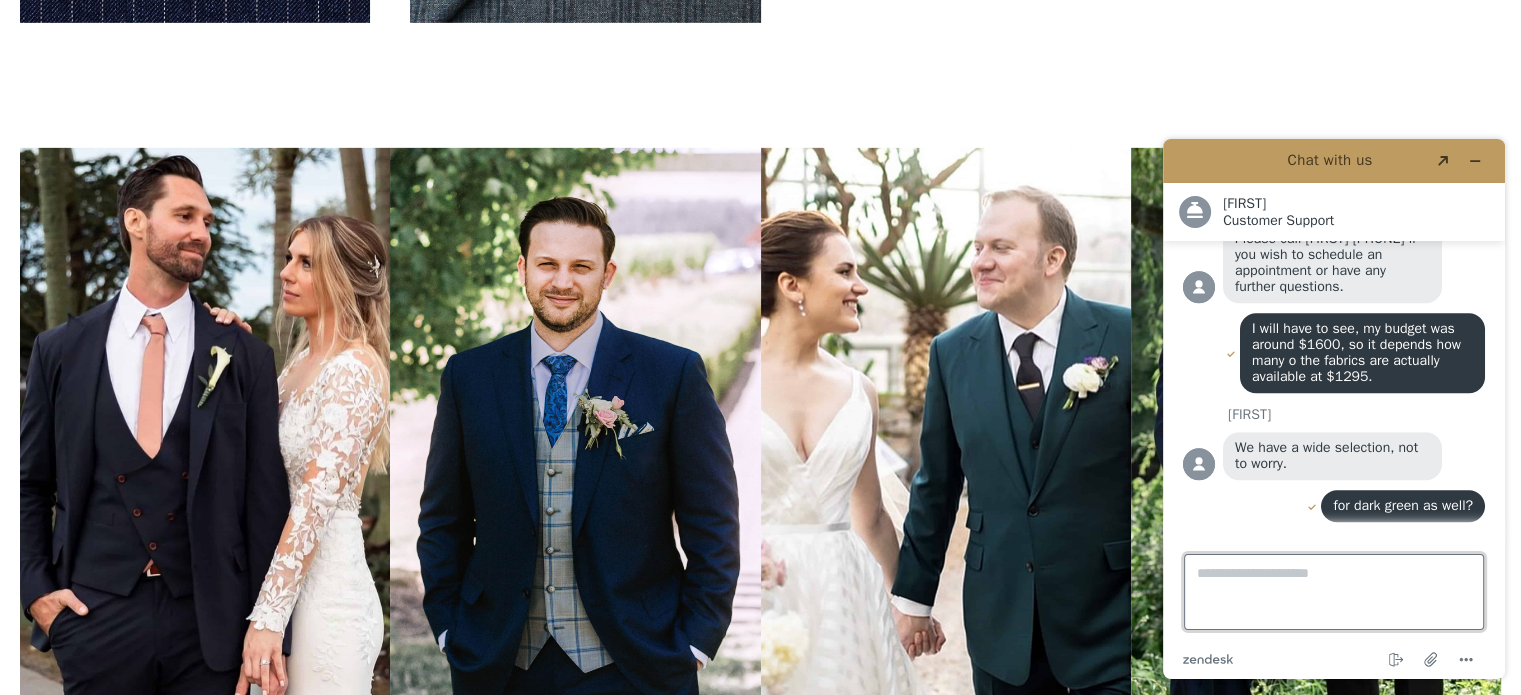 paste on "**********" 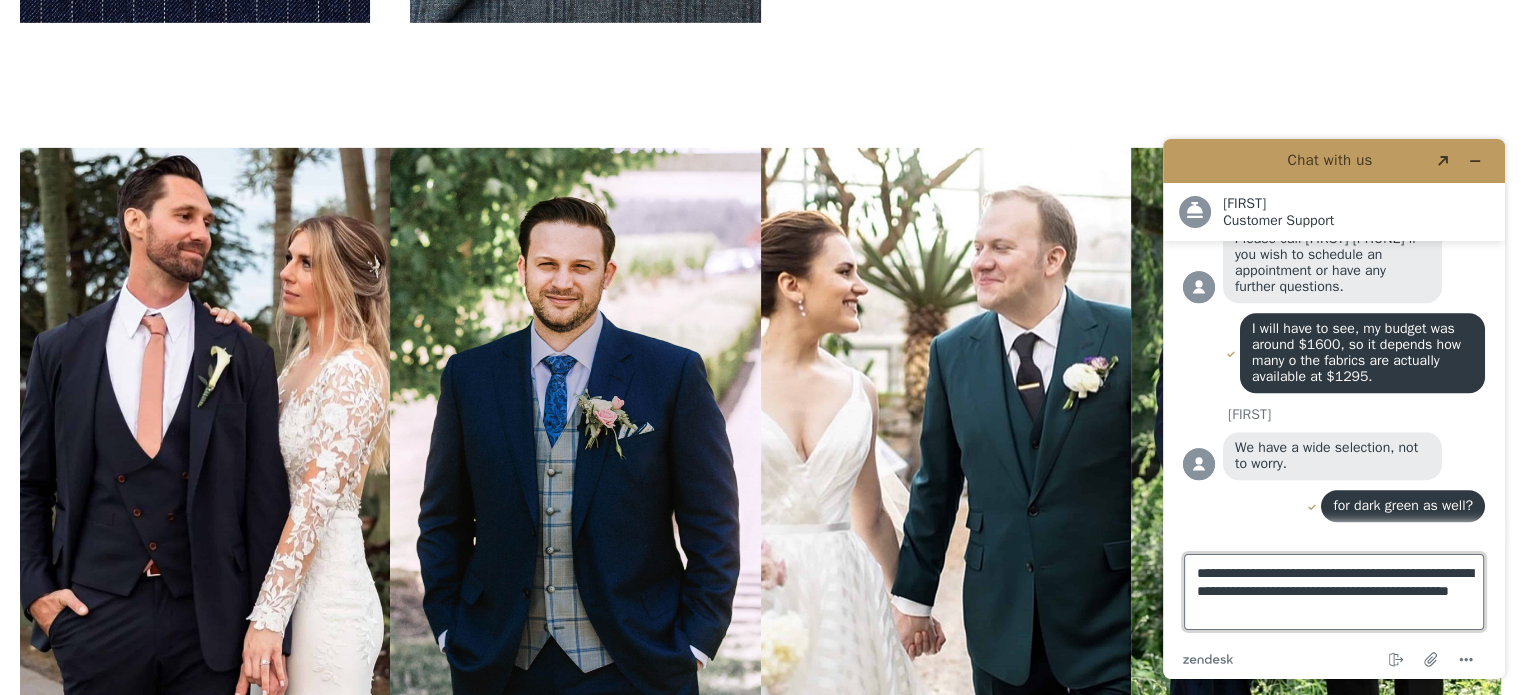 scroll, scrollTop: 8, scrollLeft: 0, axis: vertical 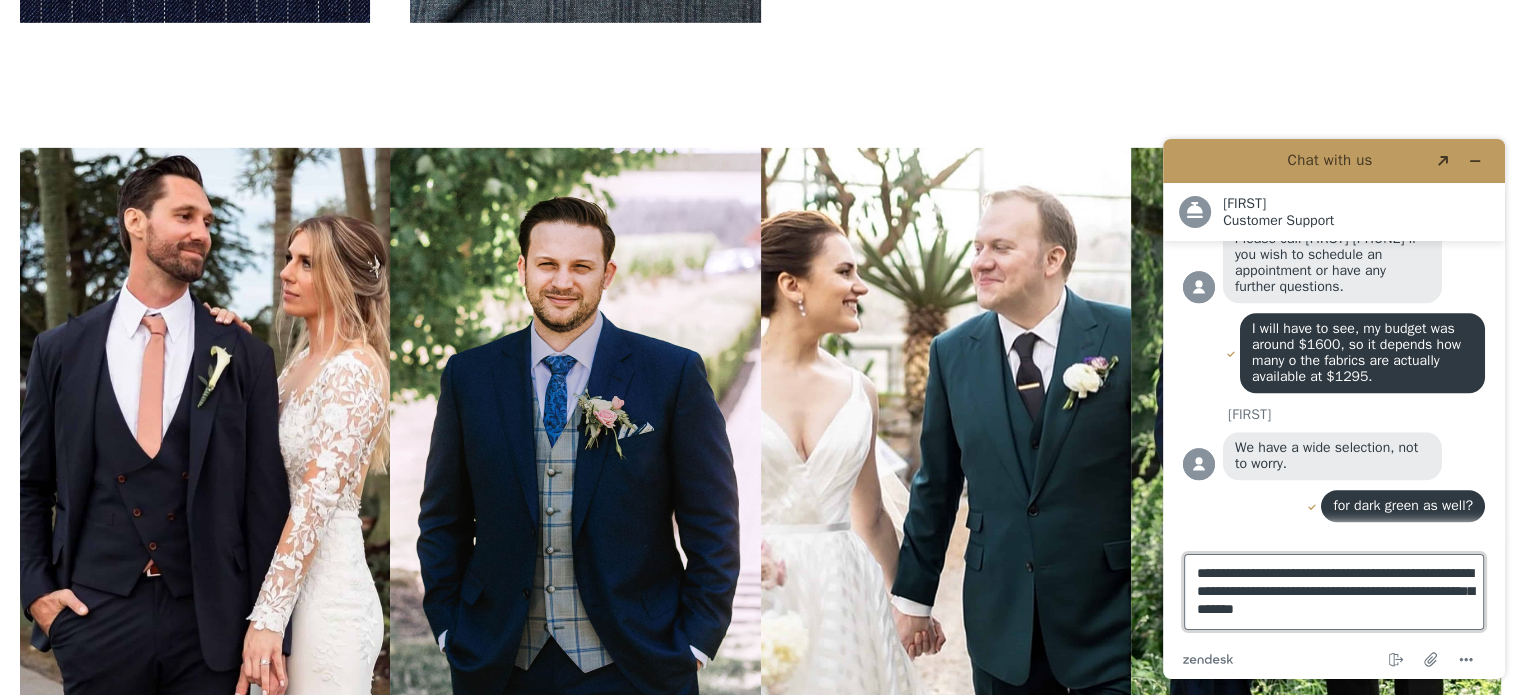 type on "**********" 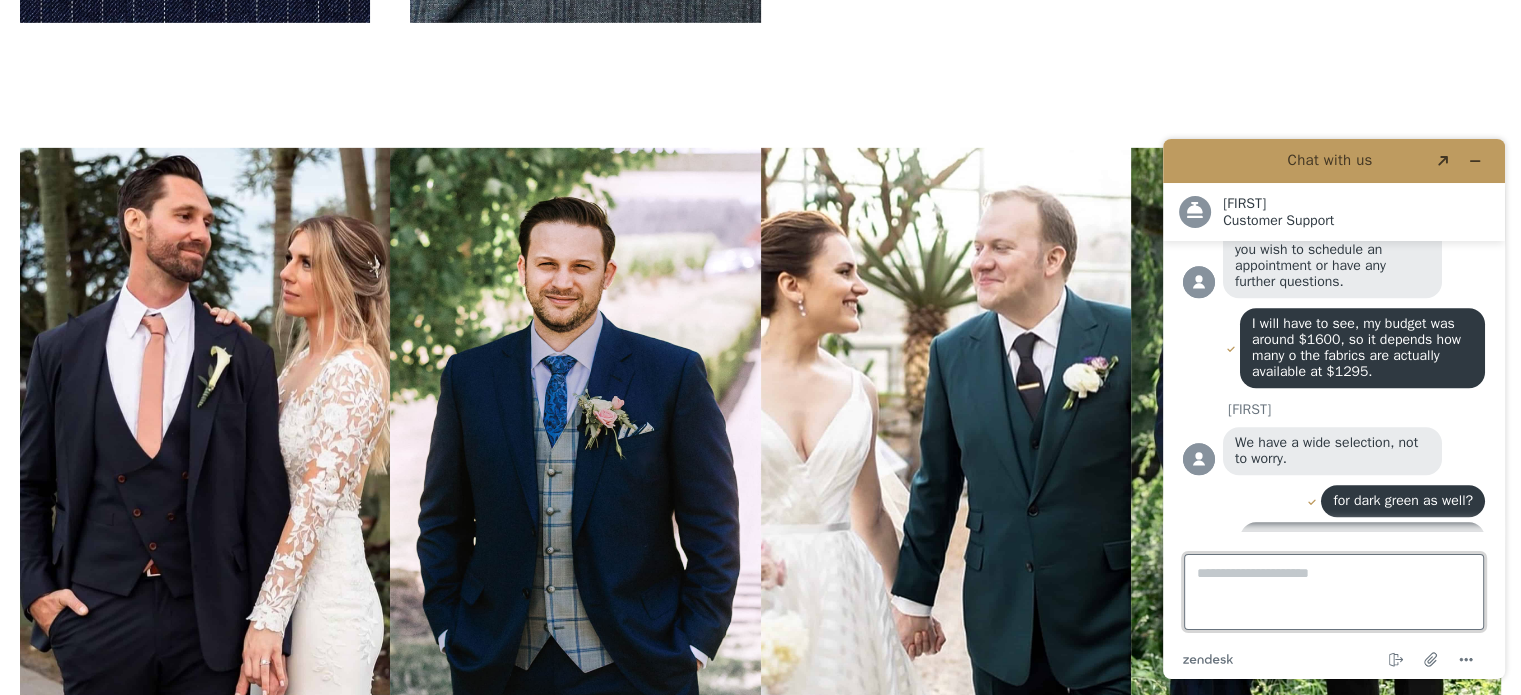 scroll, scrollTop: 0, scrollLeft: 0, axis: both 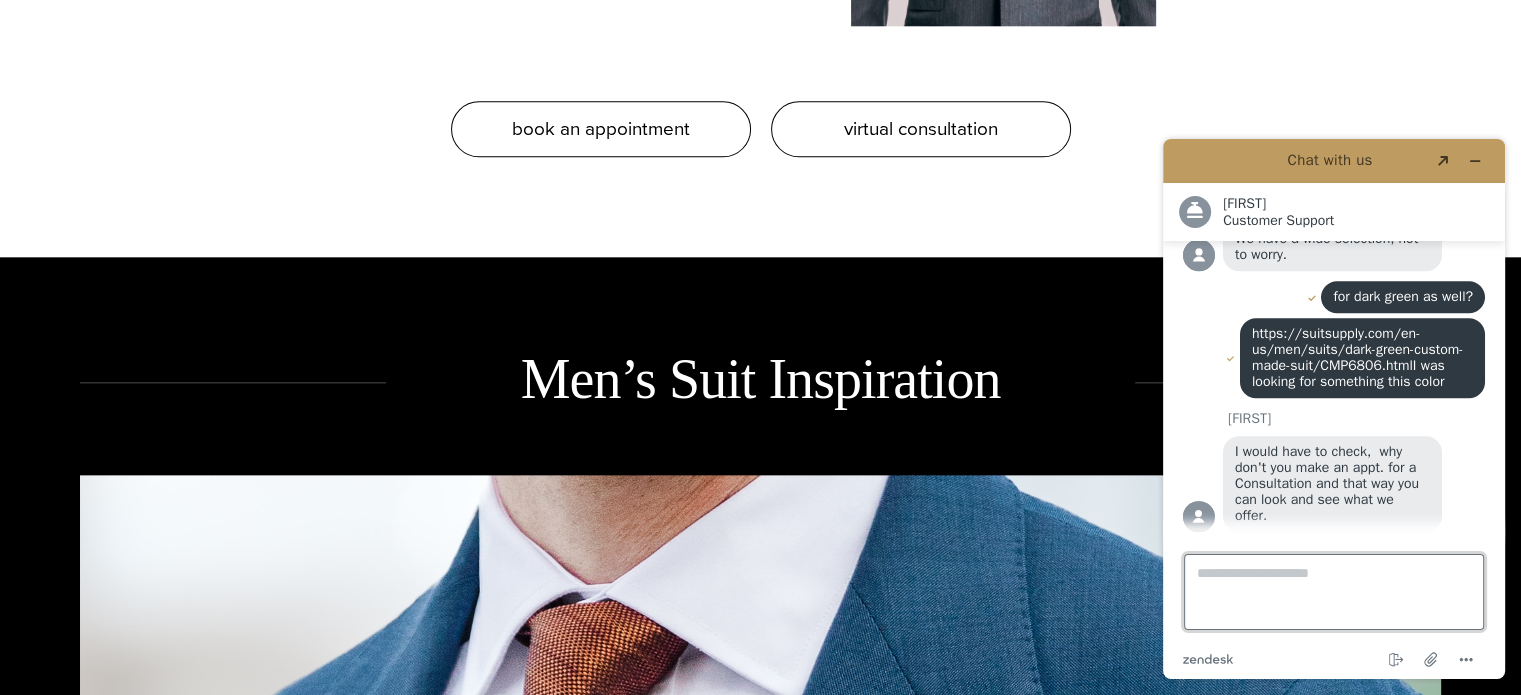 click on "Type a message here..." at bounding box center (1334, 592) 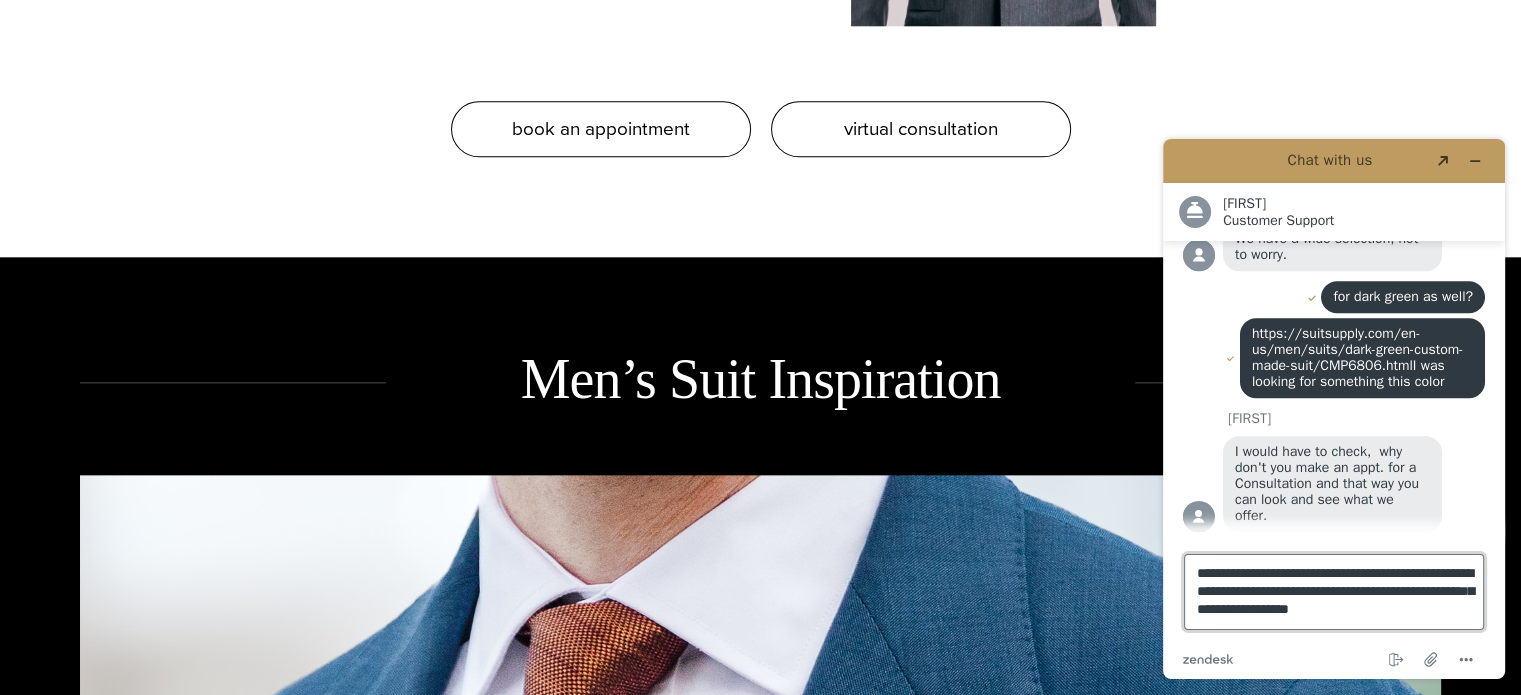 type on "**********" 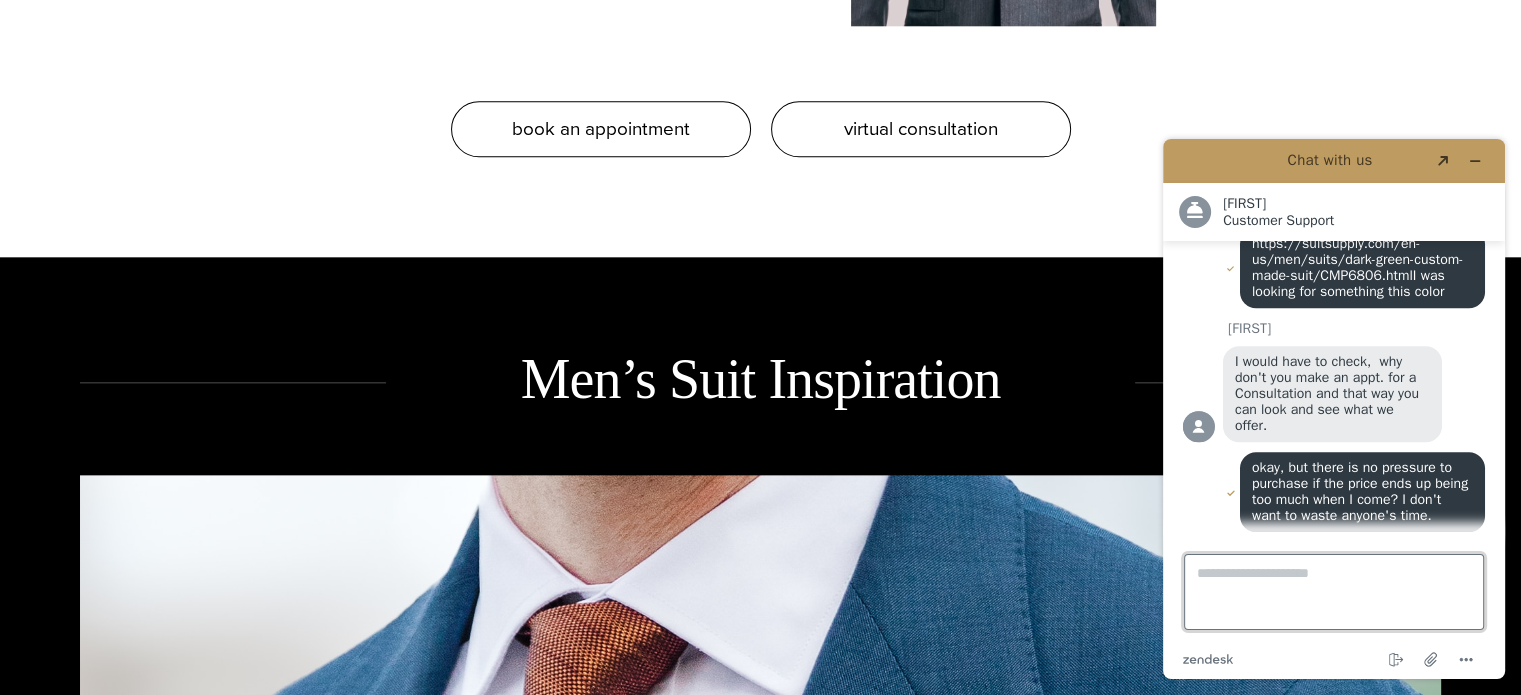scroll, scrollTop: 1833, scrollLeft: 0, axis: vertical 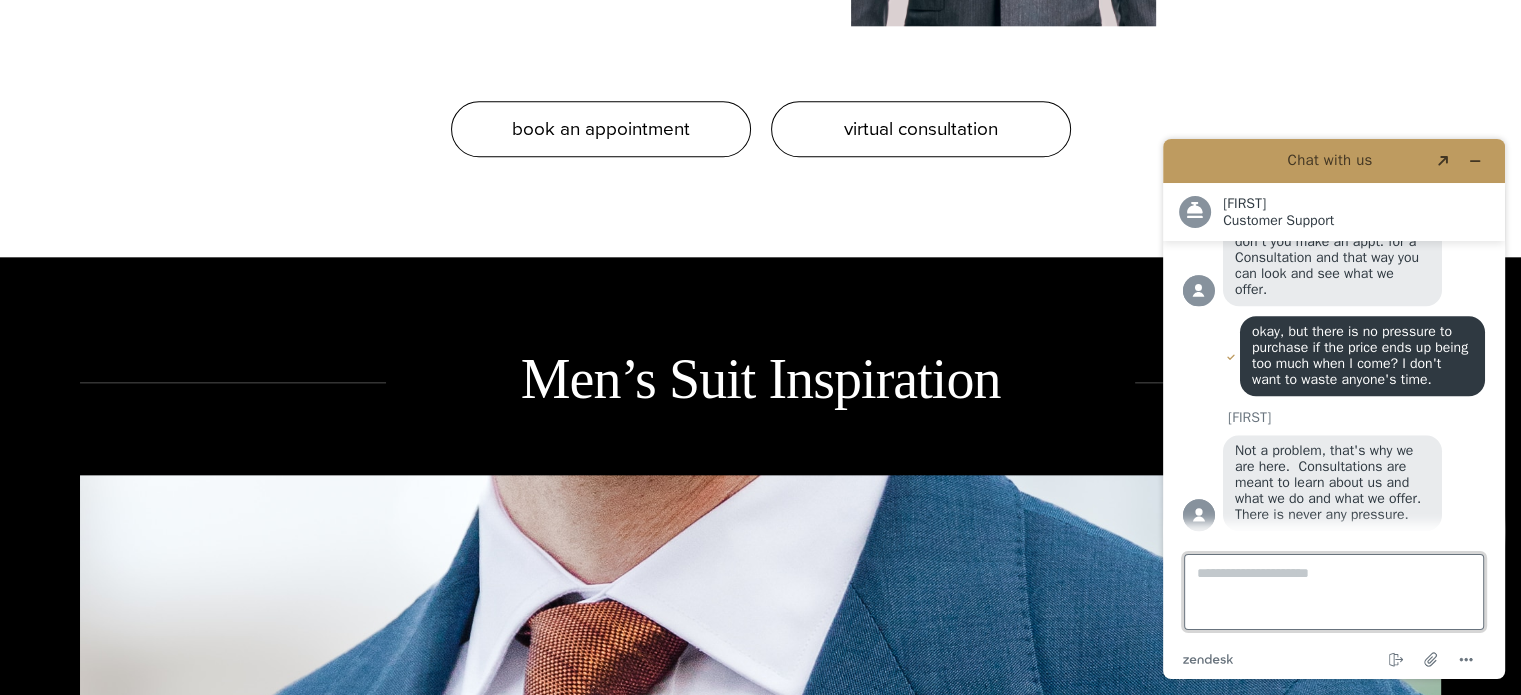 click on "Type a message here..." at bounding box center [1334, 592] 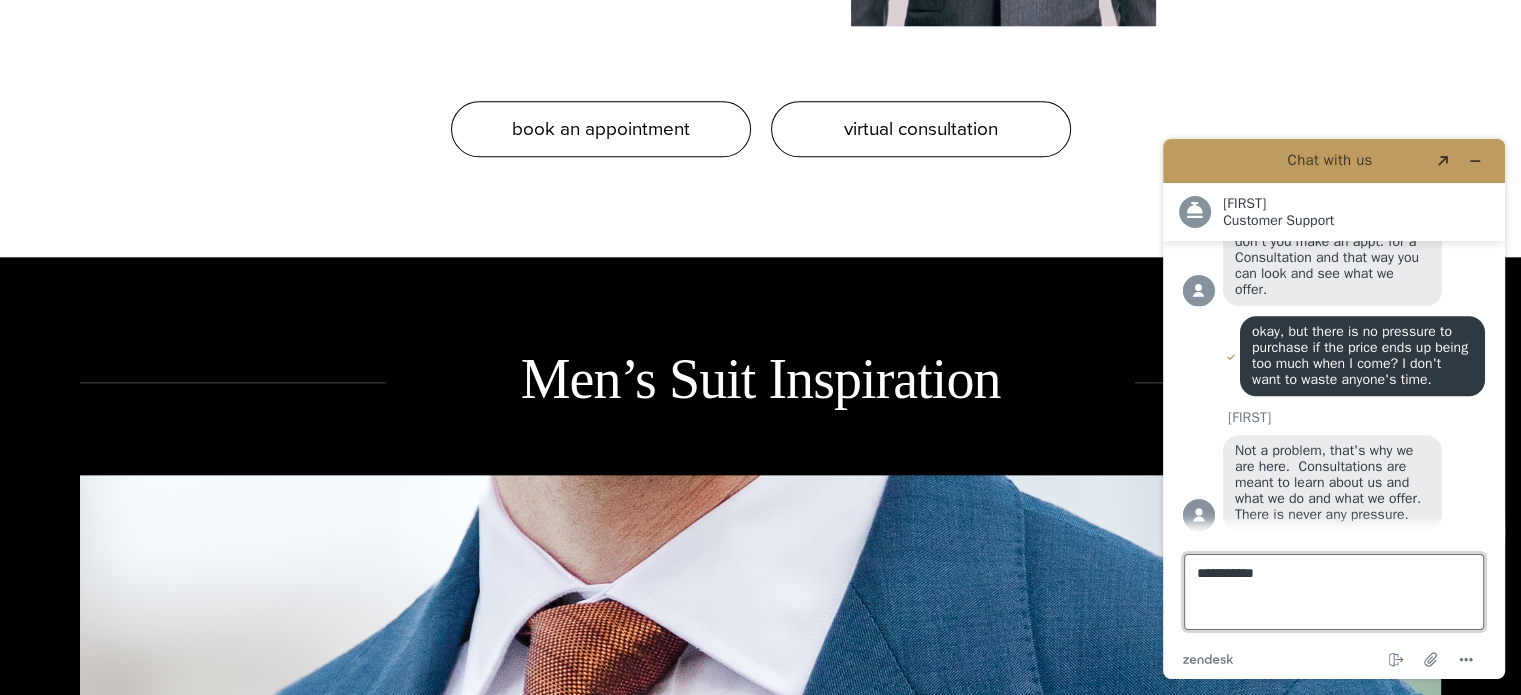 type on "**********" 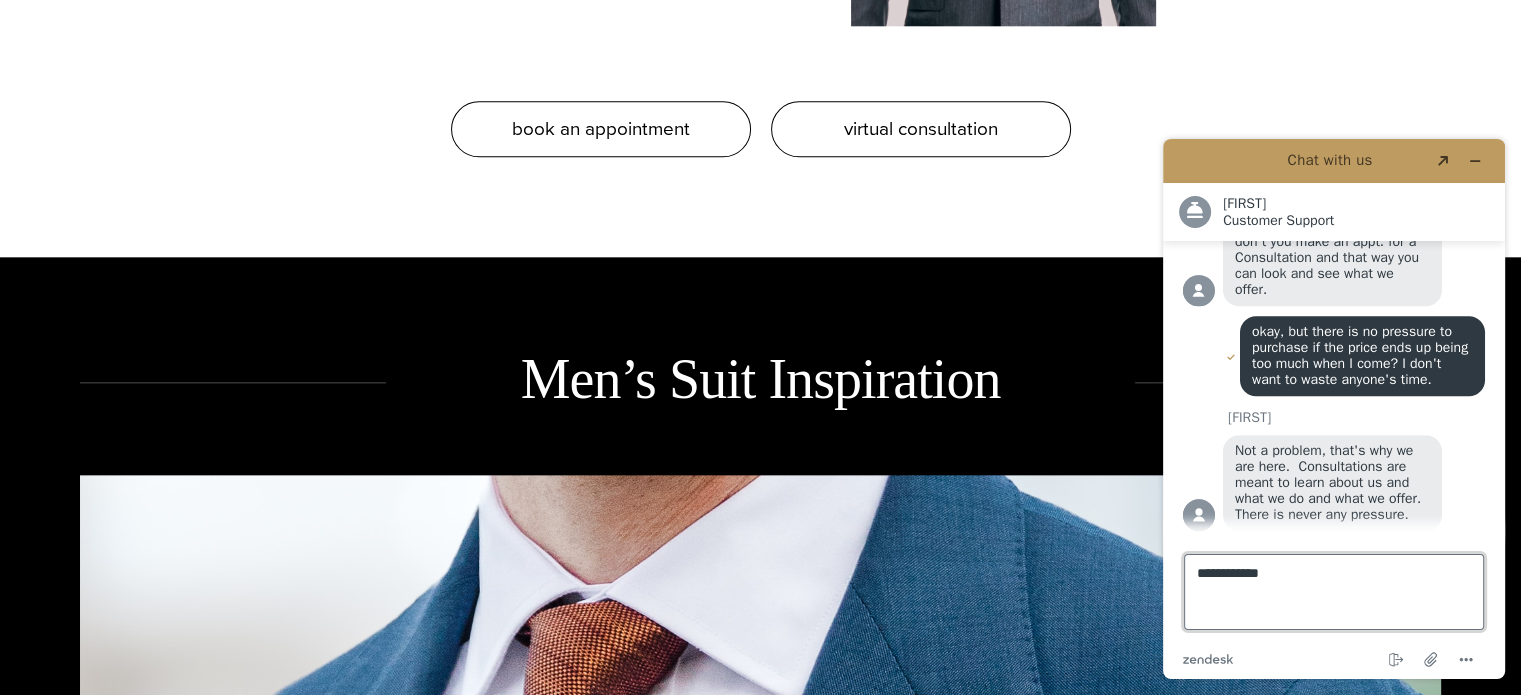 scroll, scrollTop: 2006, scrollLeft: 0, axis: vertical 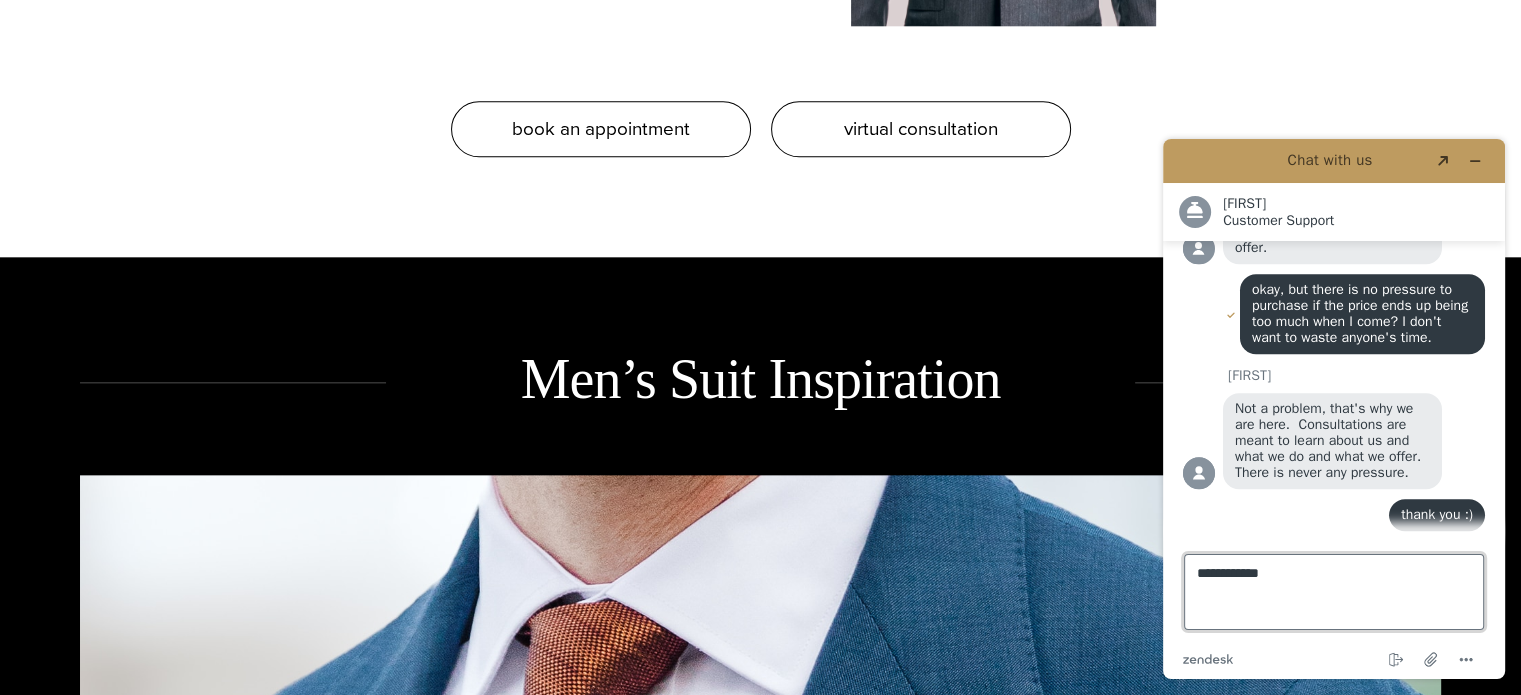type 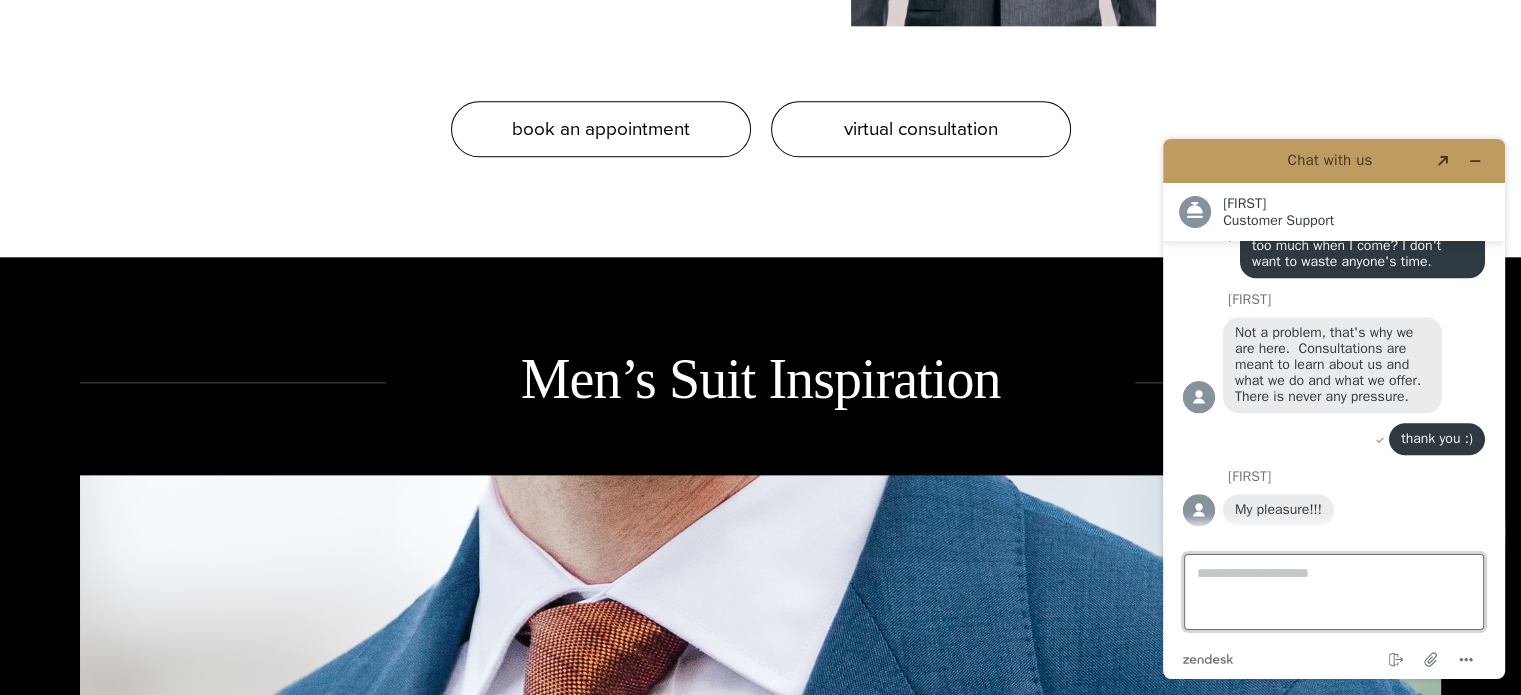 scroll, scrollTop: 2077, scrollLeft: 0, axis: vertical 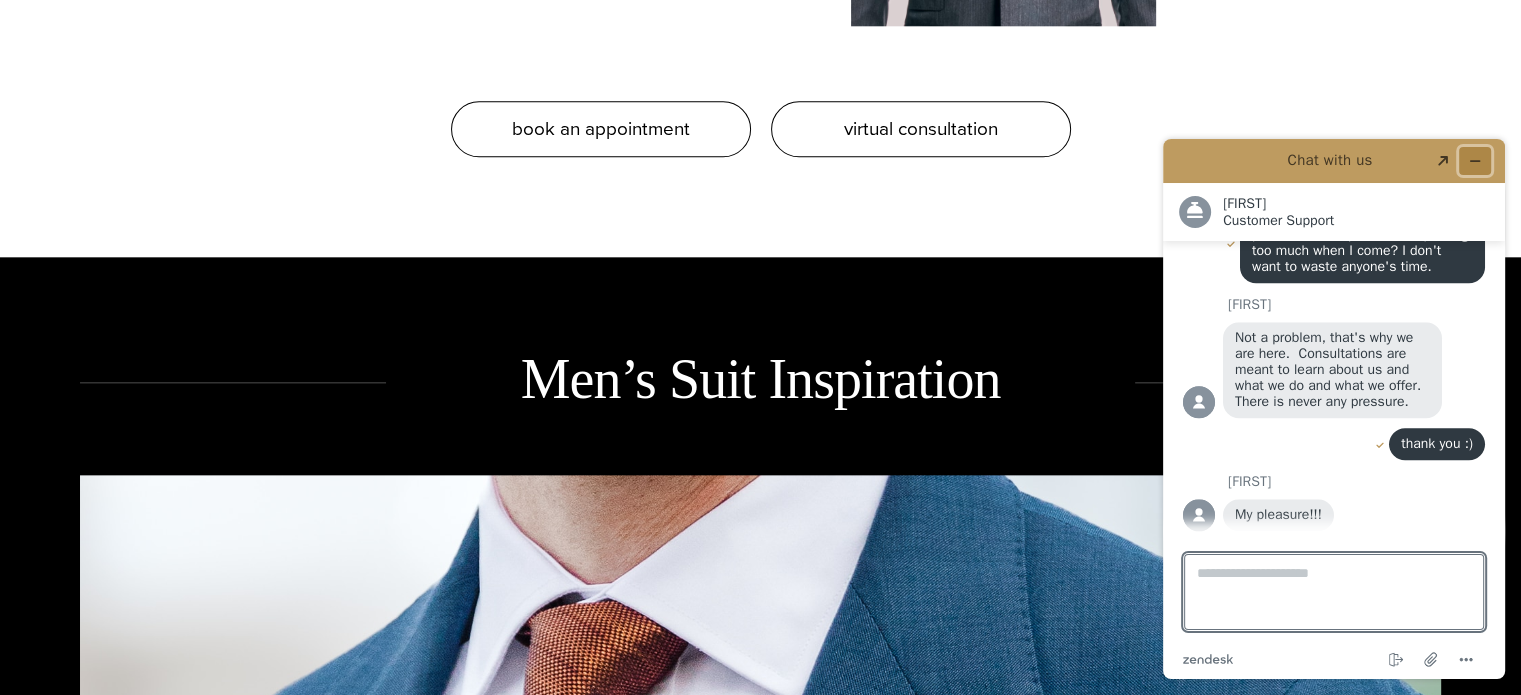 click at bounding box center (1475, 161) 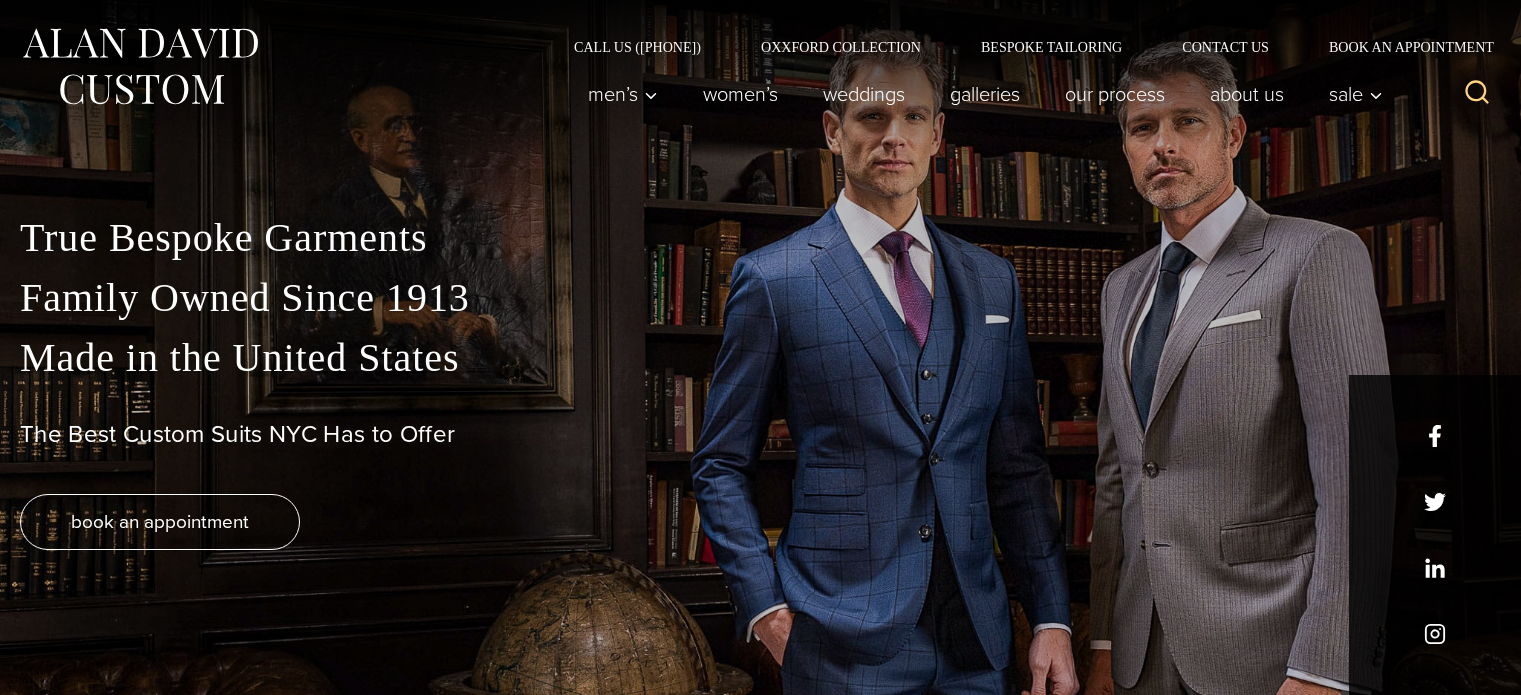 scroll, scrollTop: 0, scrollLeft: 0, axis: both 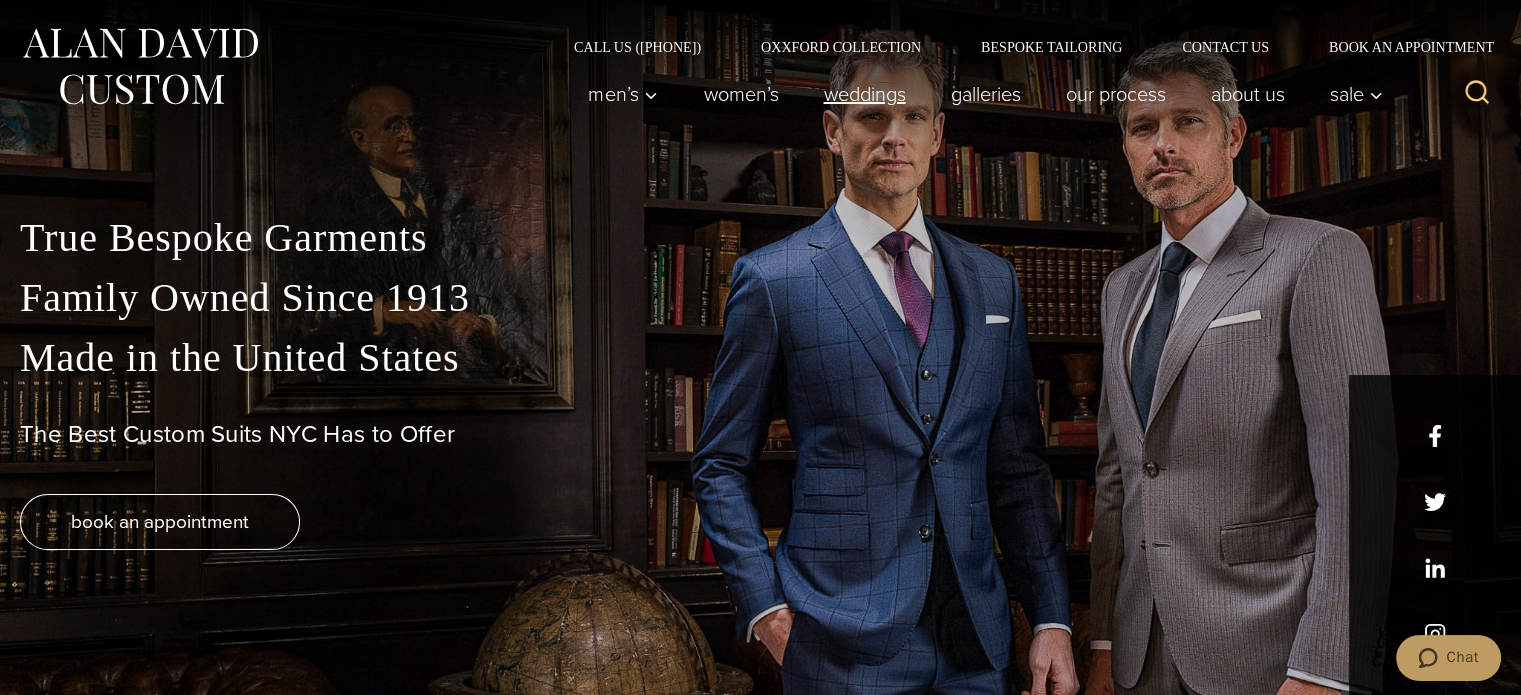 click on "weddings" at bounding box center [864, 94] 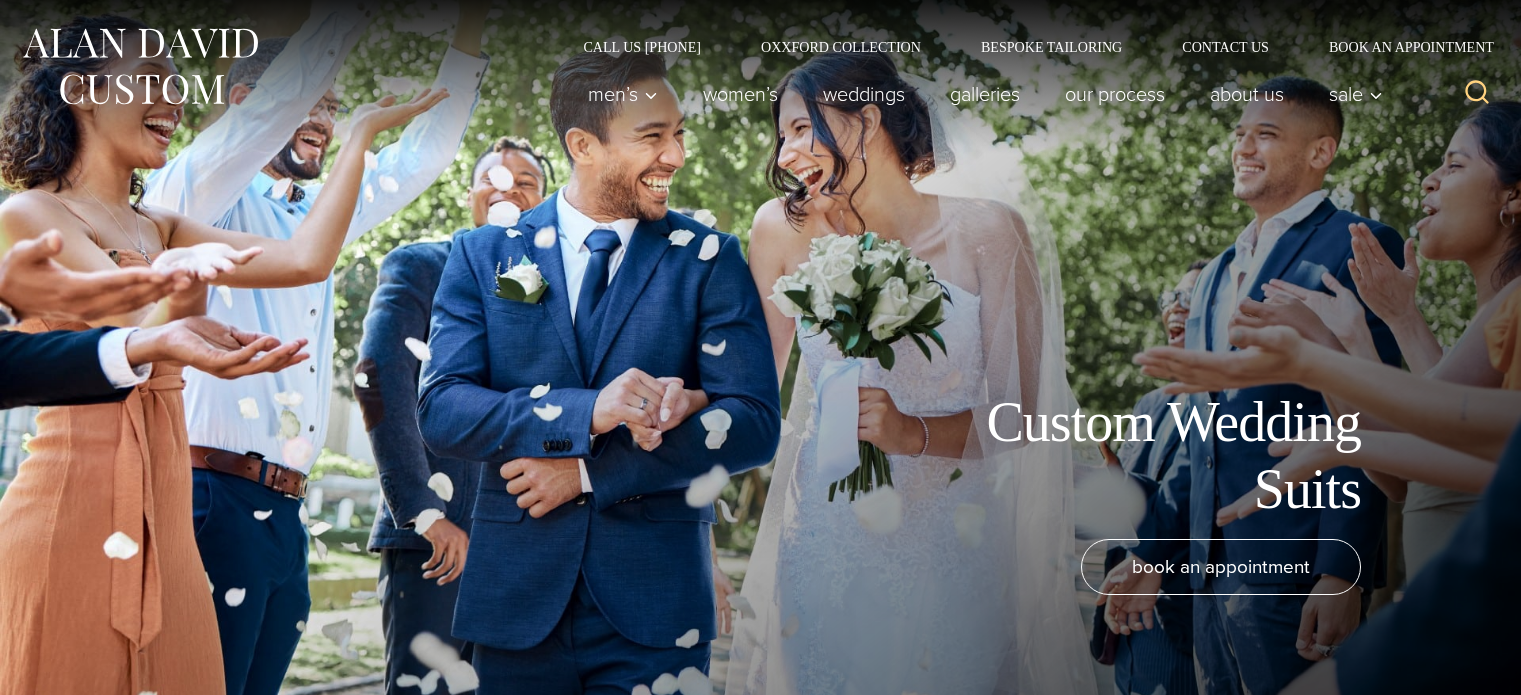 scroll, scrollTop: 0, scrollLeft: 0, axis: both 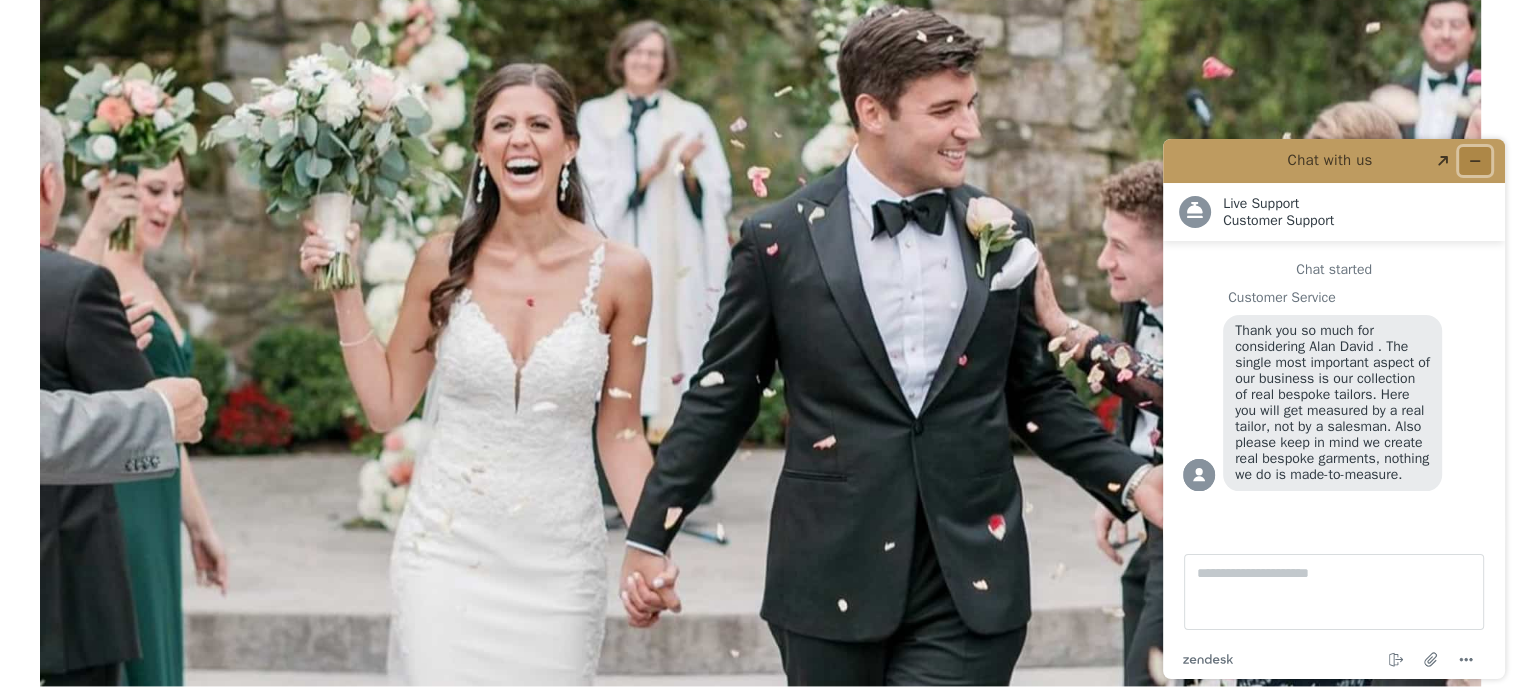 click 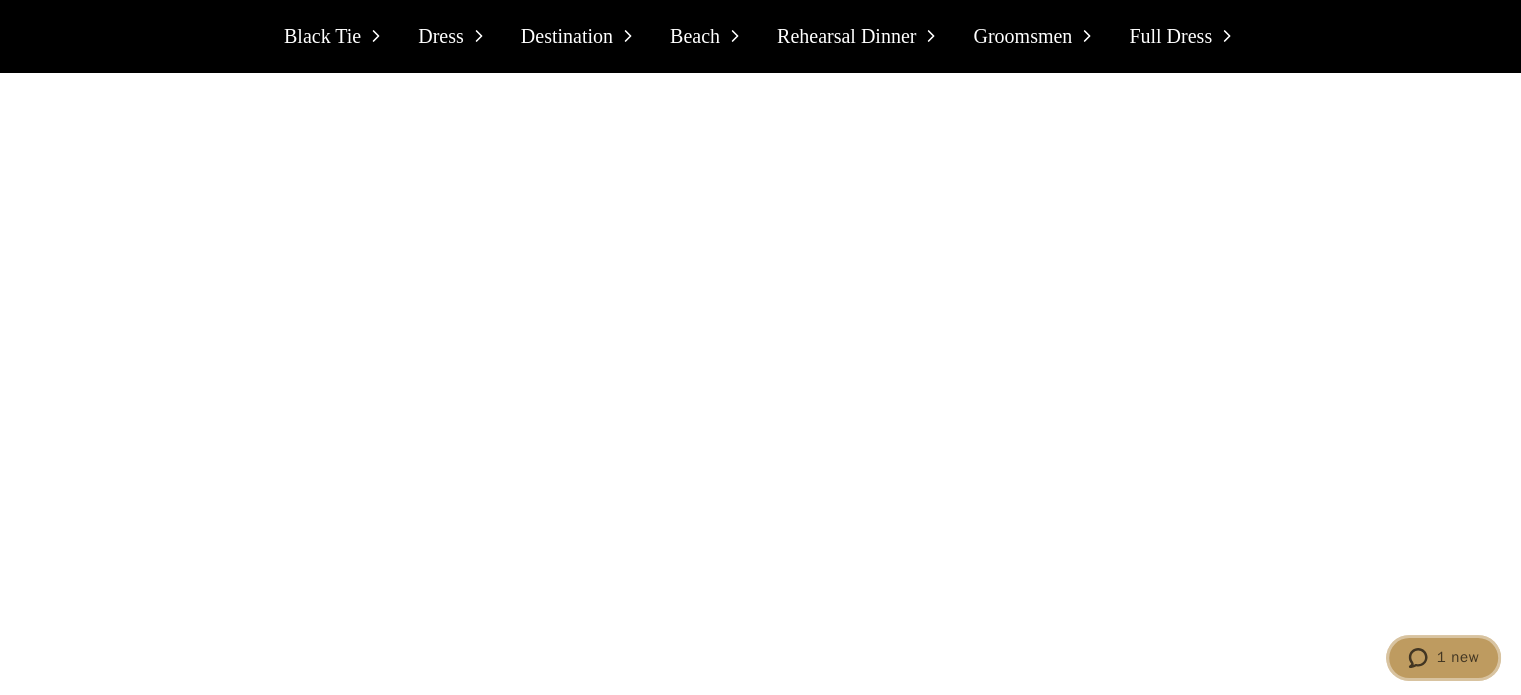 scroll, scrollTop: 6912, scrollLeft: 0, axis: vertical 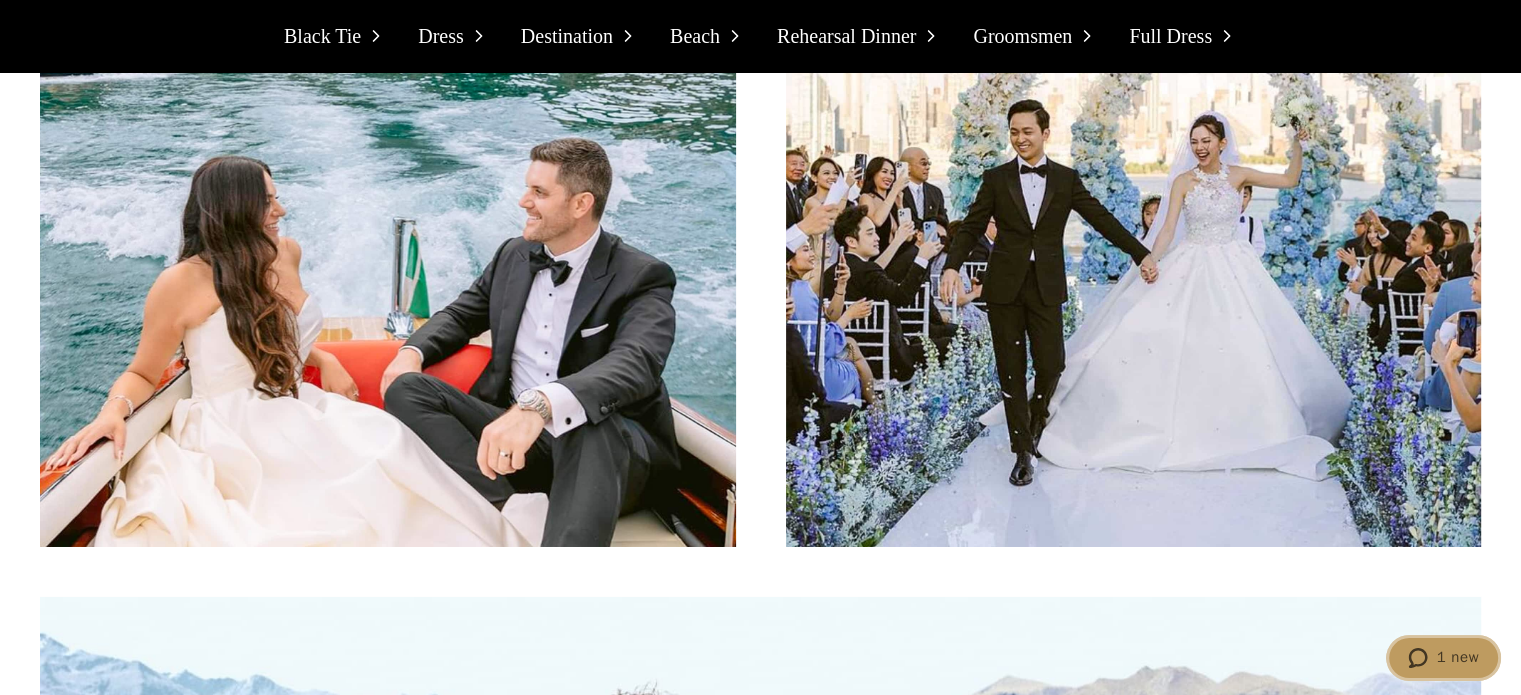 click on "1 new" at bounding box center (1457, 657) 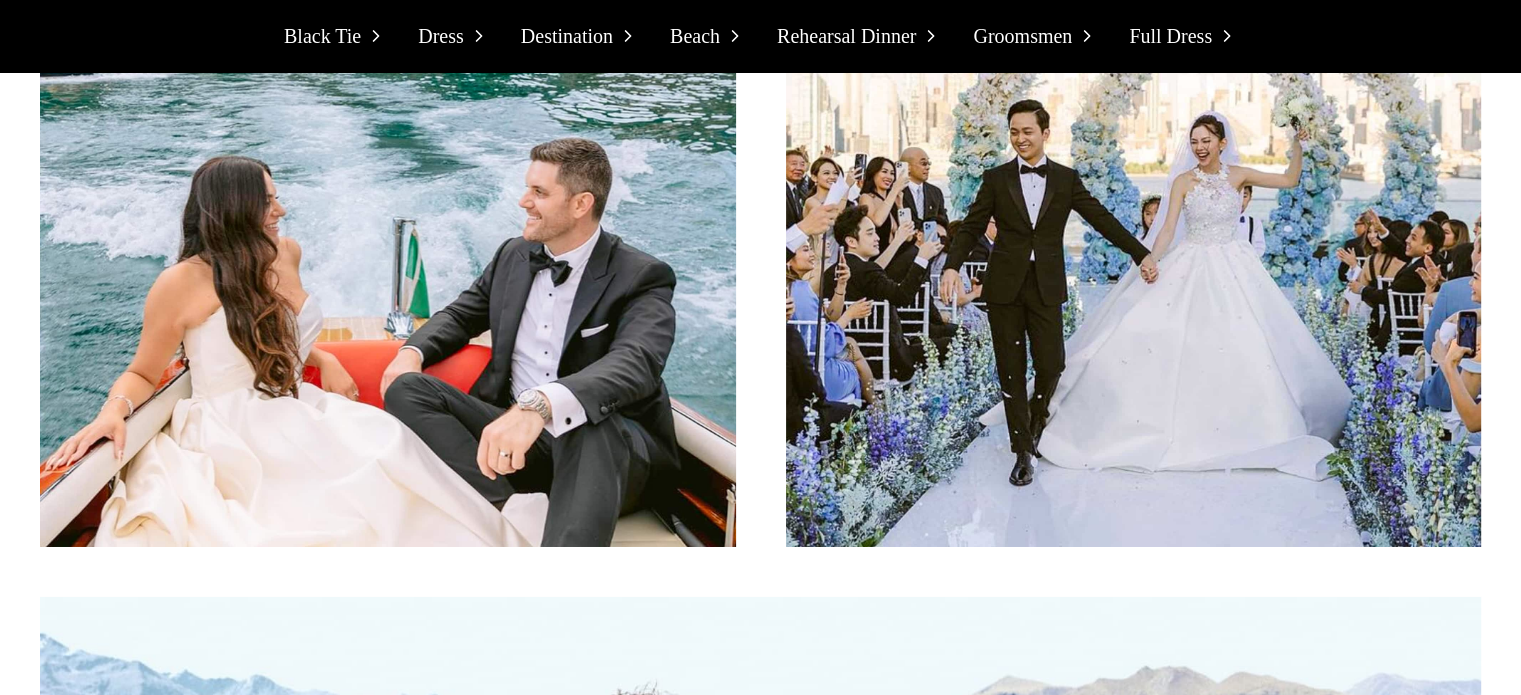 scroll, scrollTop: 0, scrollLeft: 0, axis: both 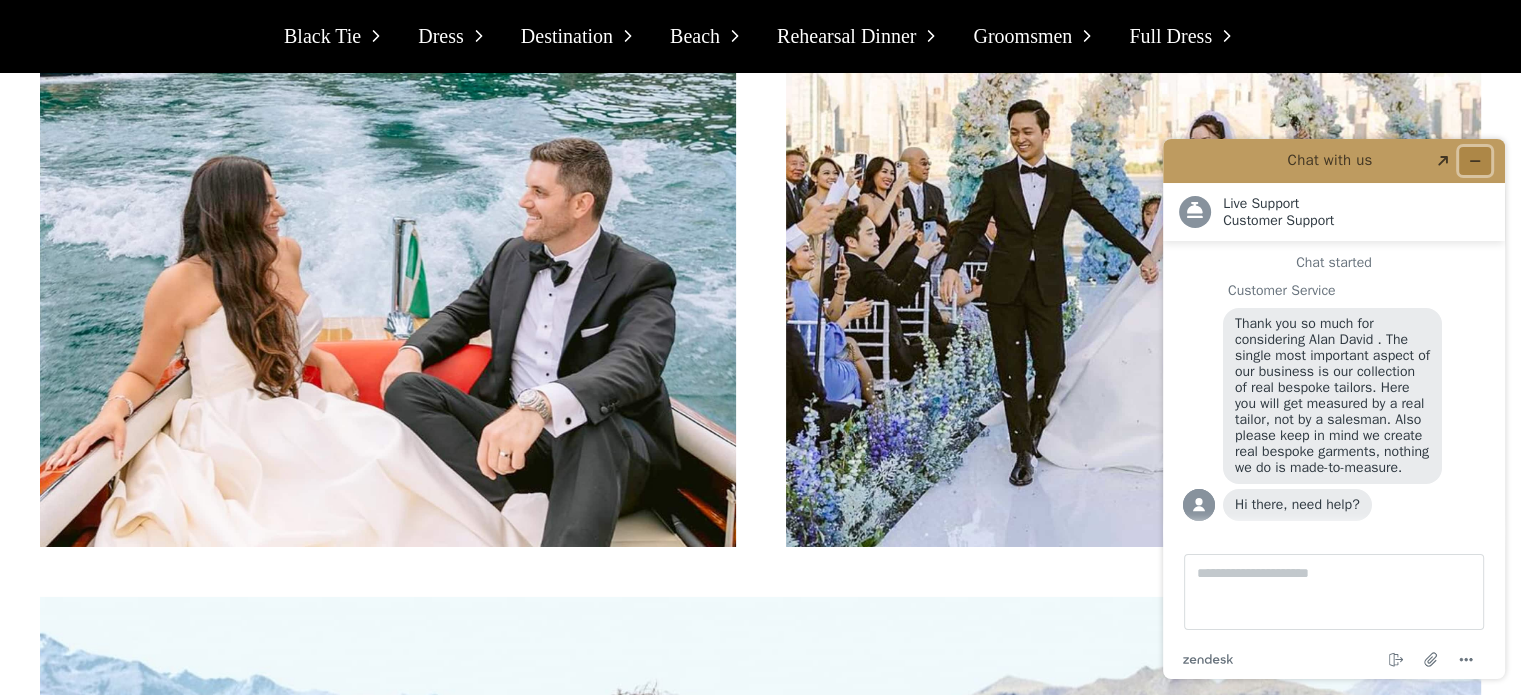 click at bounding box center (1475, 161) 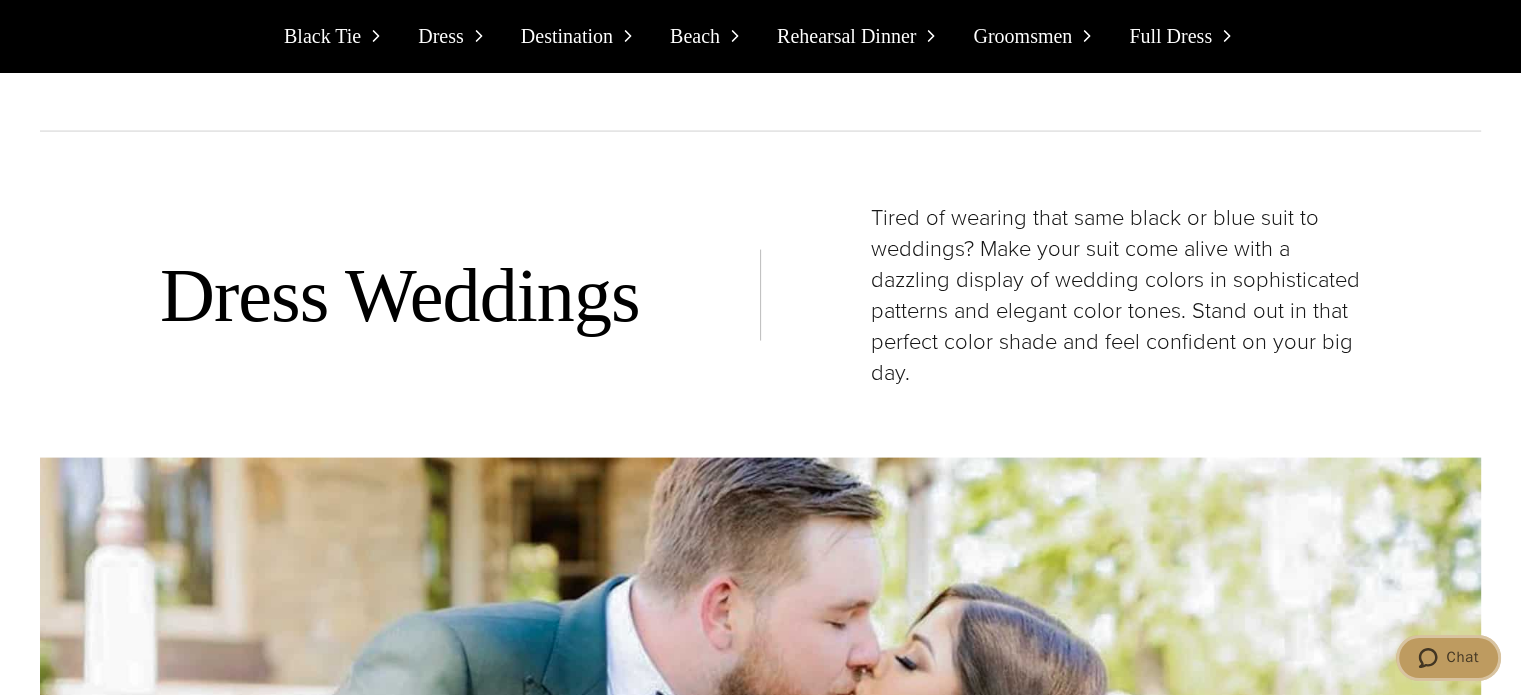 scroll, scrollTop: 4128, scrollLeft: 0, axis: vertical 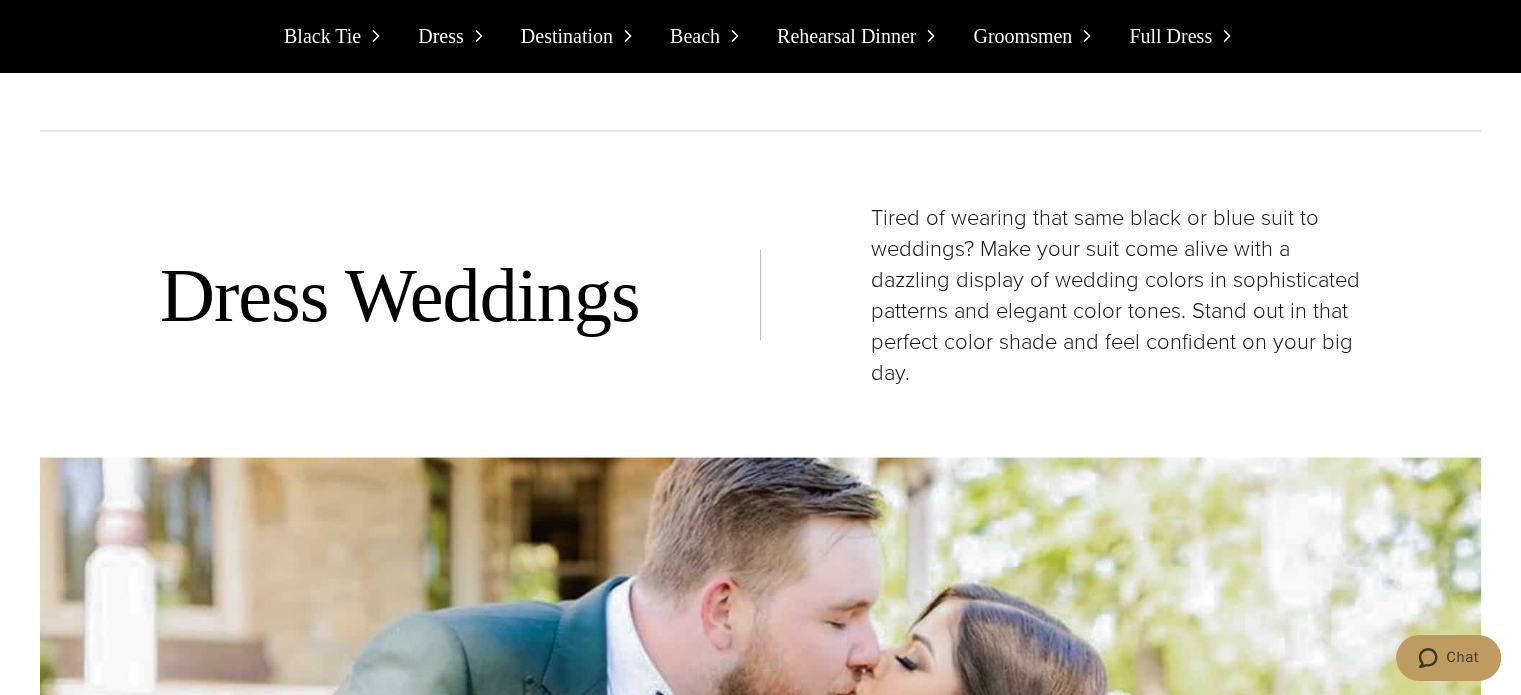 click on "virtual consultation" at bounding box center (917, 70) 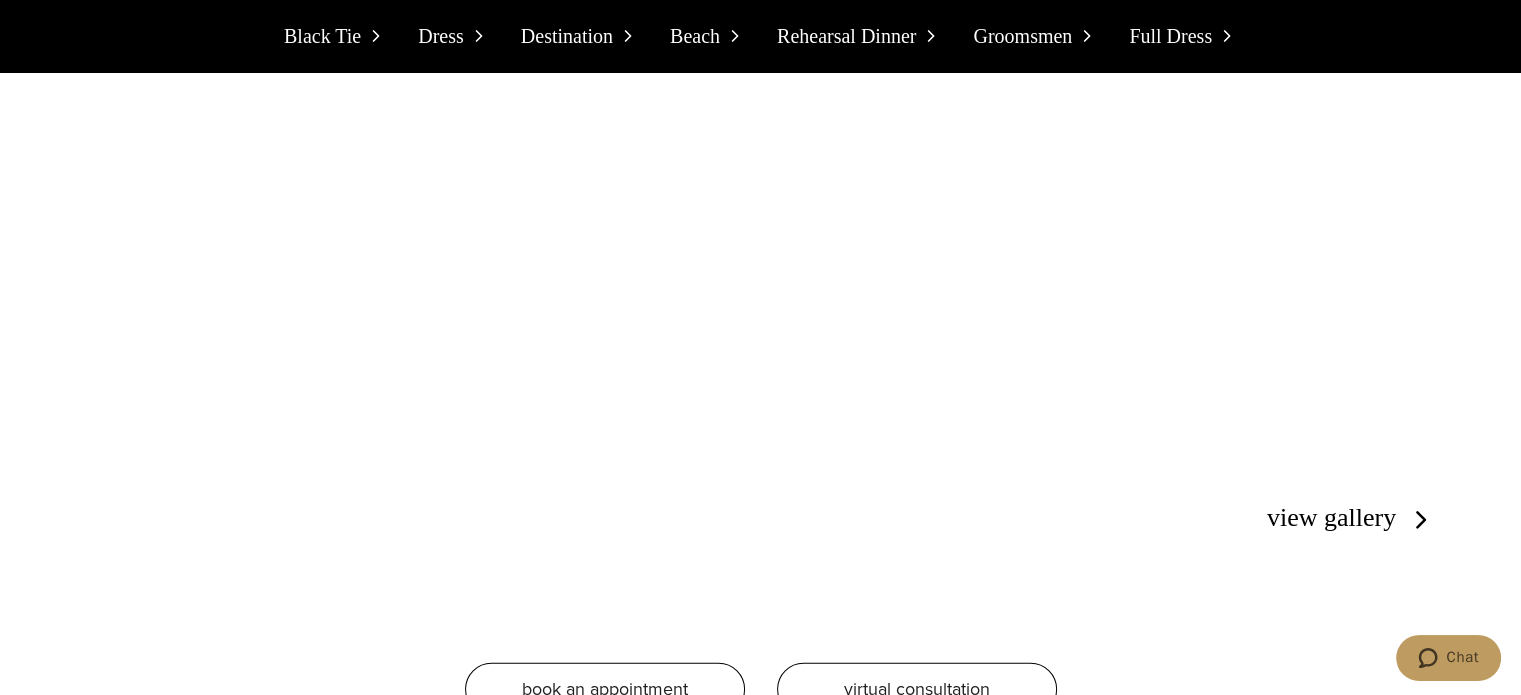 scroll, scrollTop: 5572, scrollLeft: 0, axis: vertical 